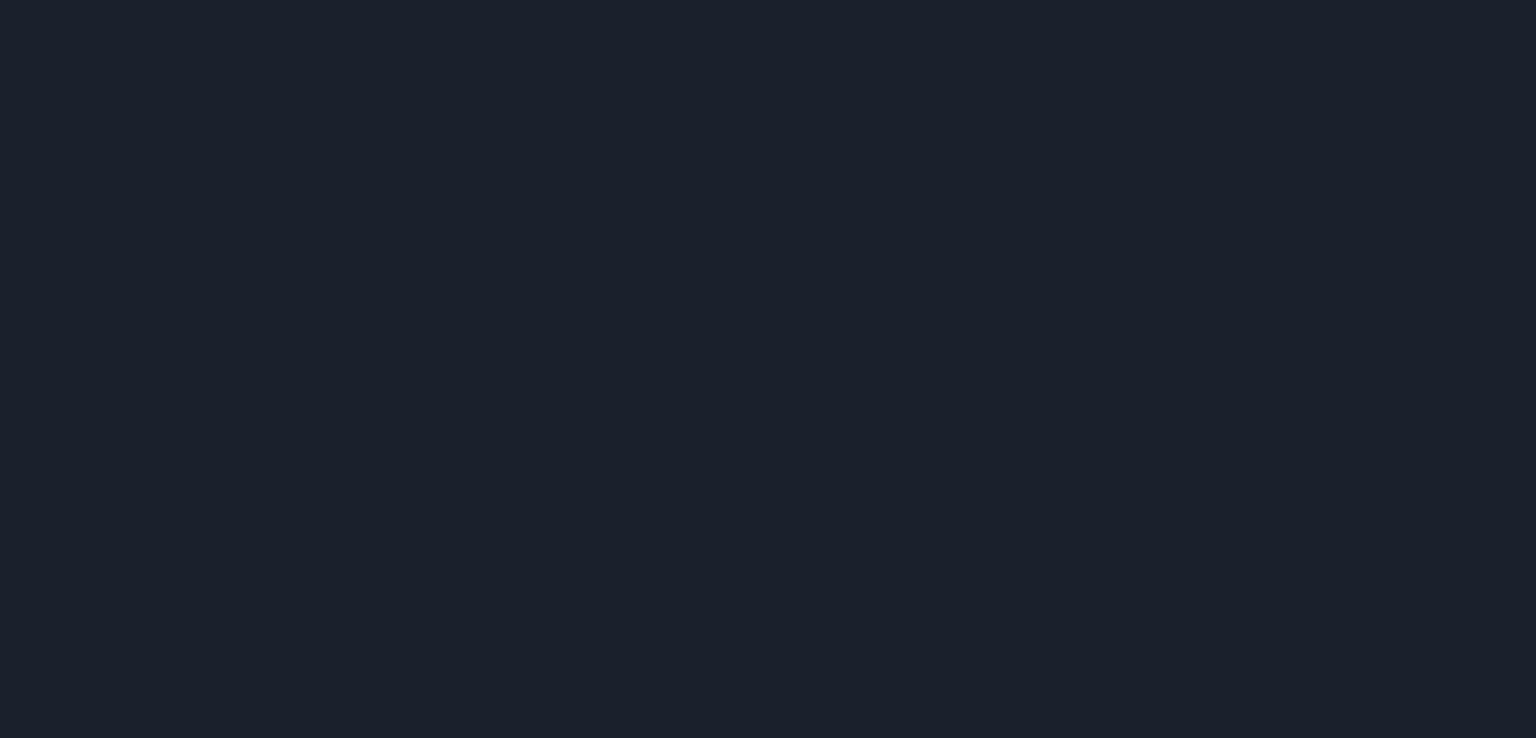 scroll, scrollTop: 0, scrollLeft: 0, axis: both 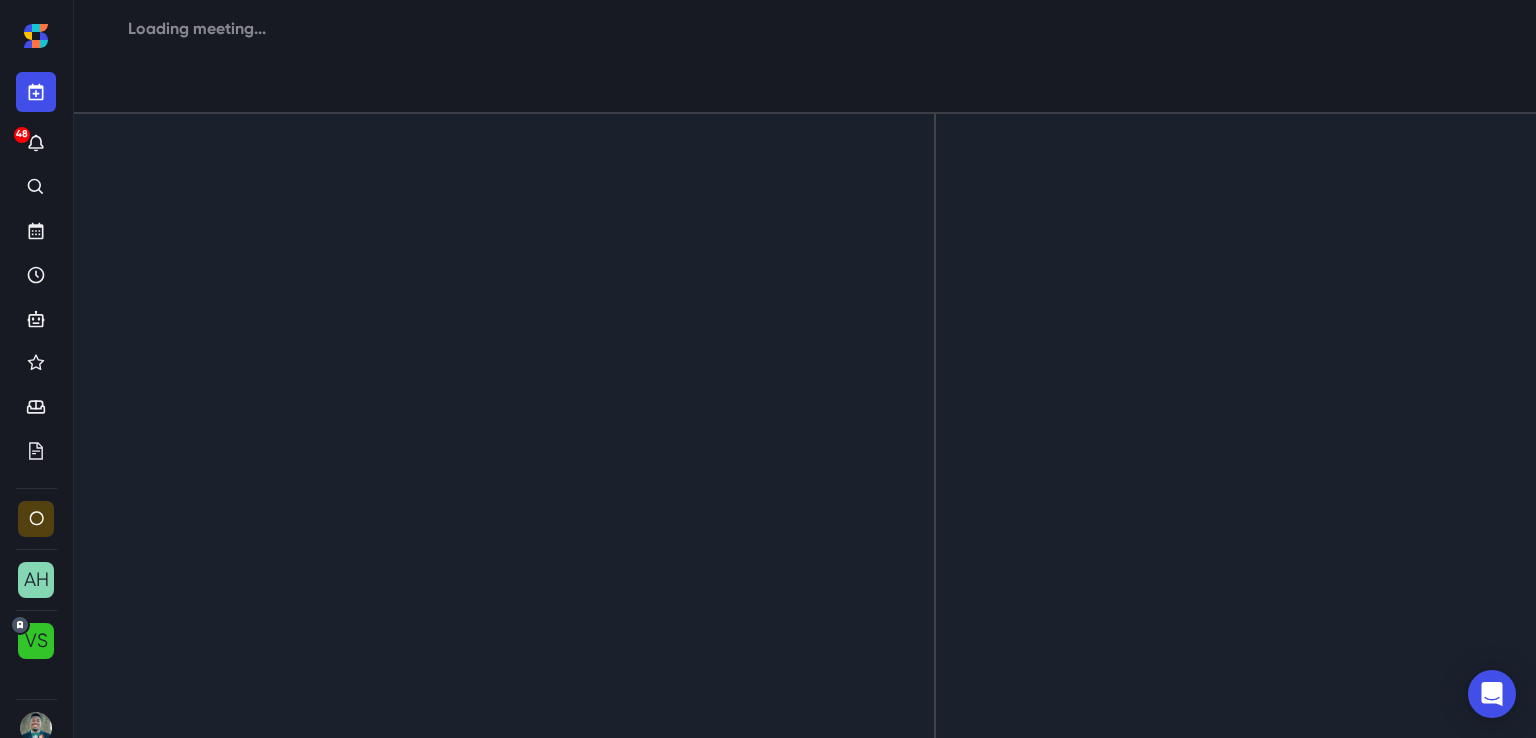 click 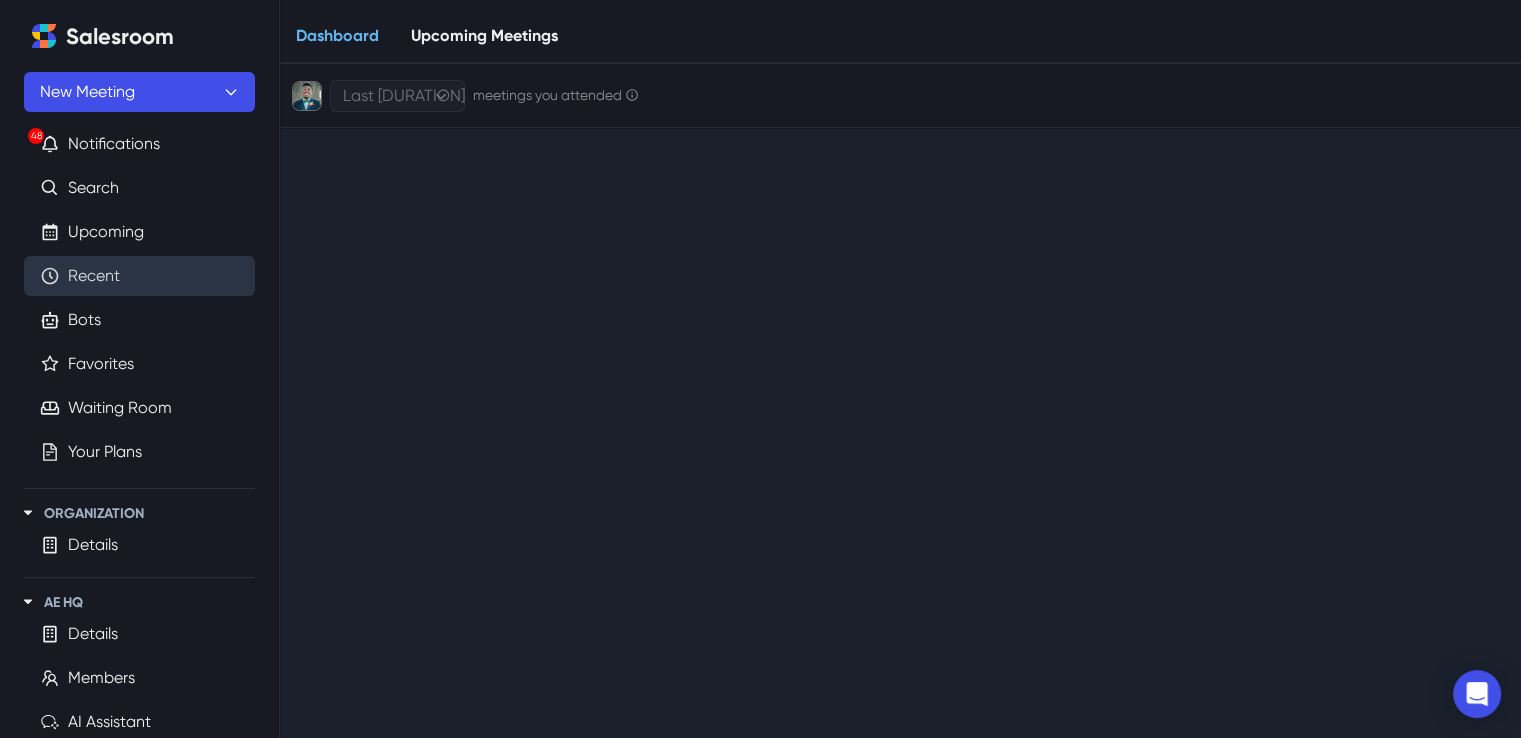 click on "Recent" at bounding box center (94, 276) 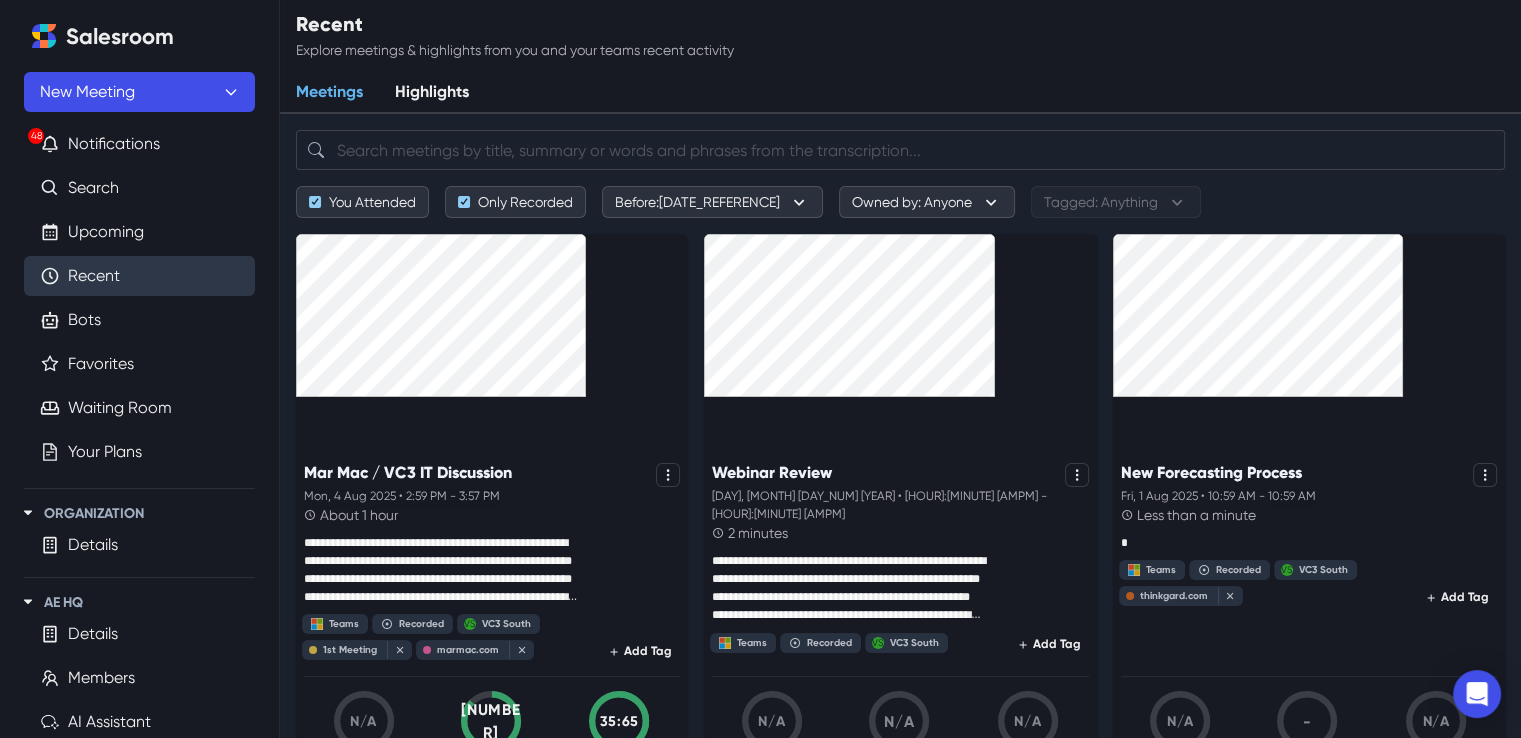 click on "about 1 hour" at bounding box center [492, 515] 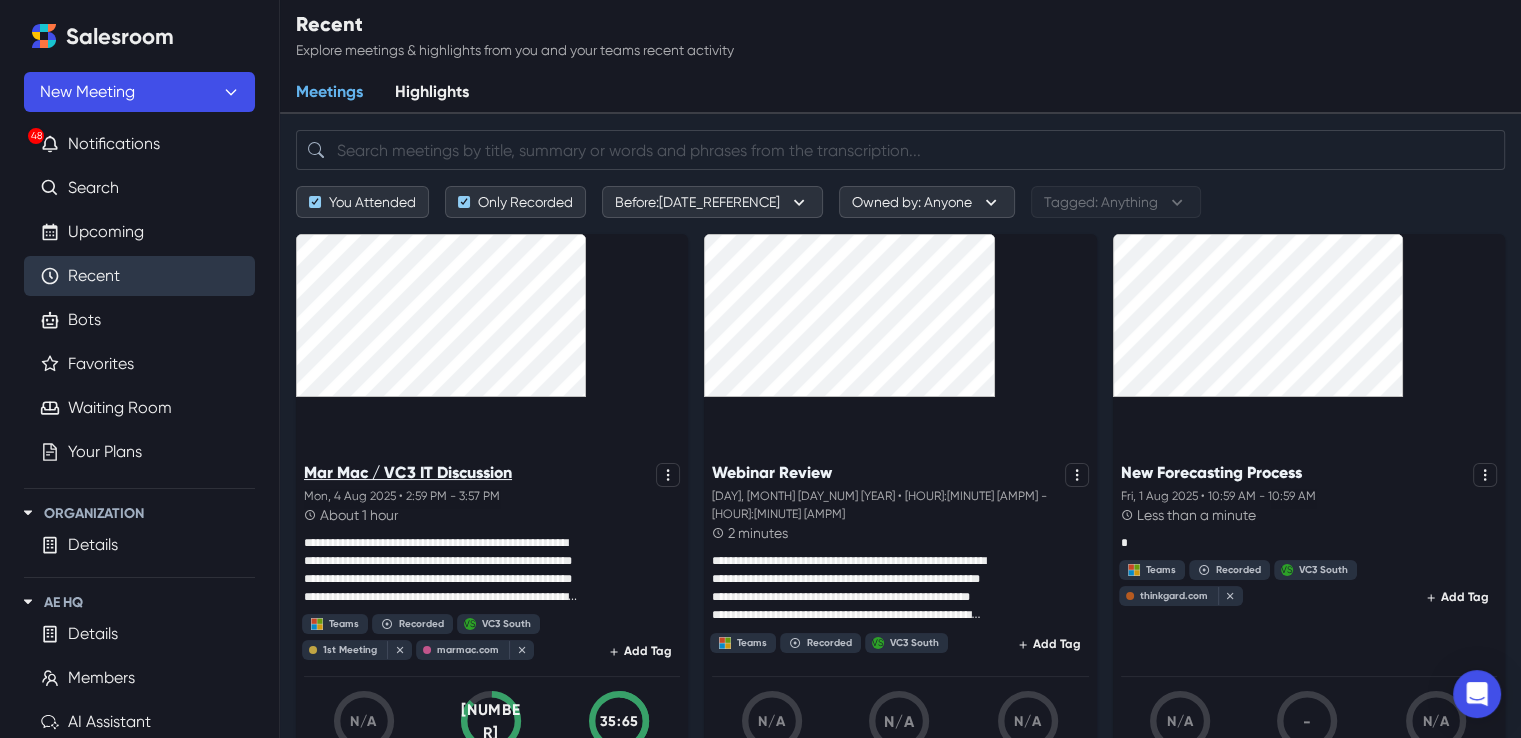 click on "Mar Mac / VC3 IT Discussion" at bounding box center (408, 472) 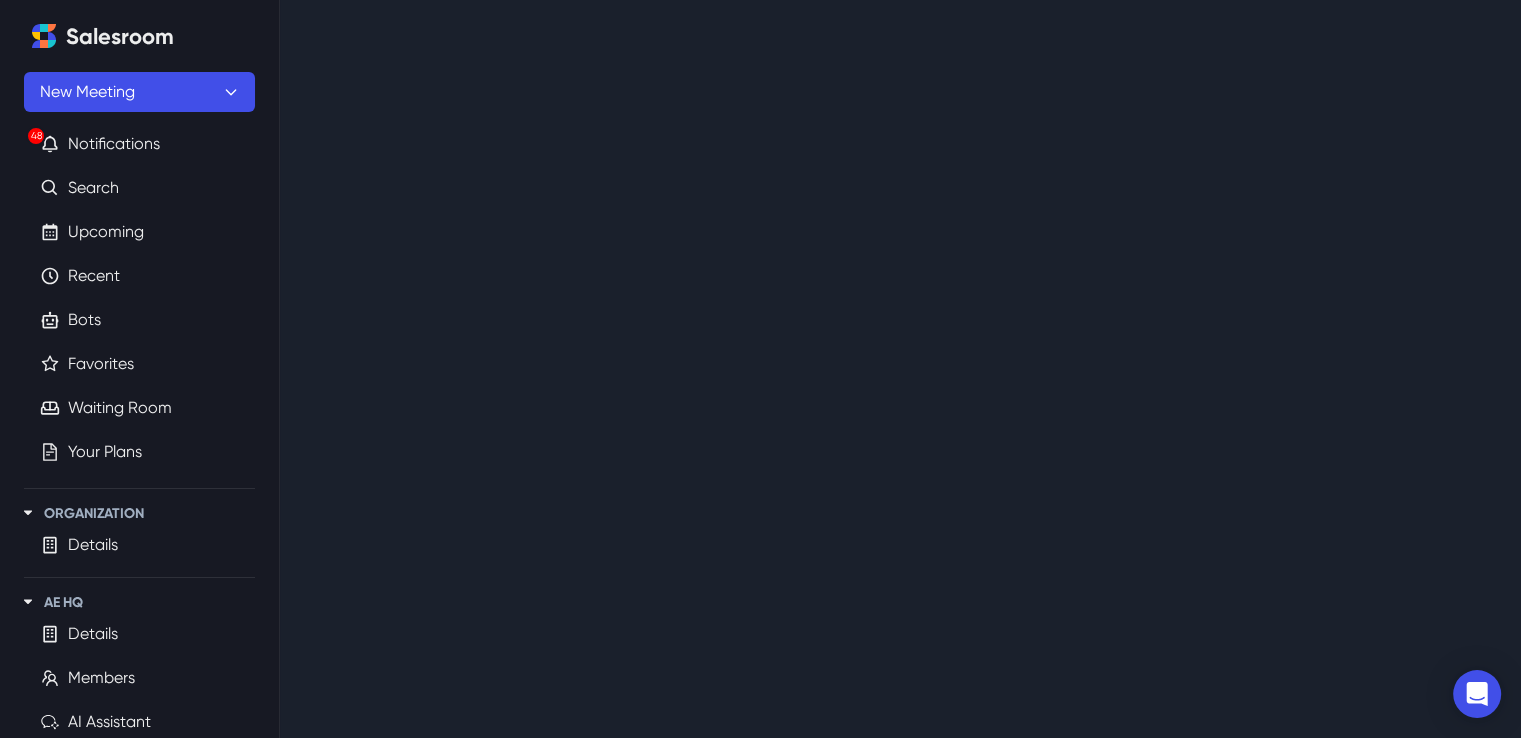 click on "Loading..." at bounding box center [900, 295] 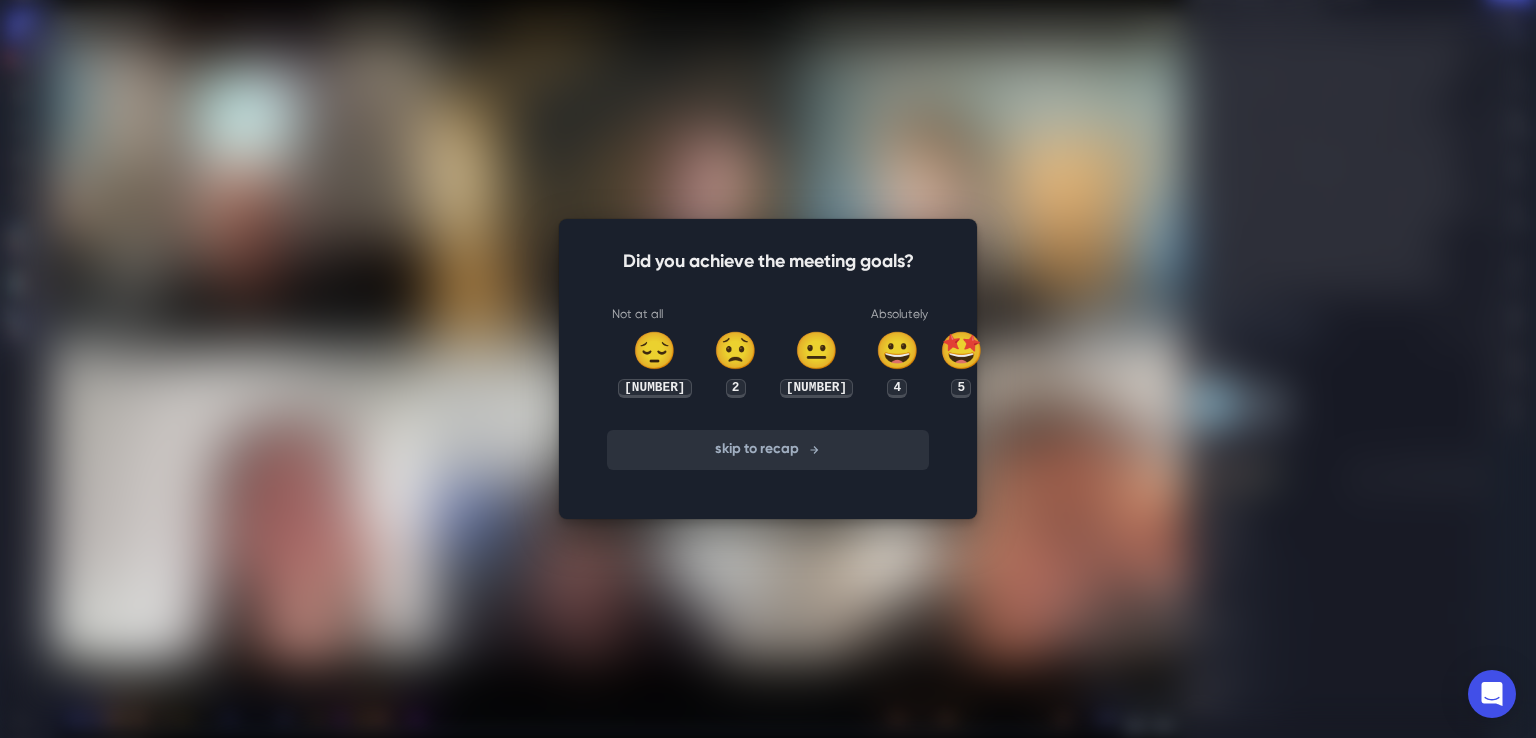 click on "skip to recap" at bounding box center [768, 450] 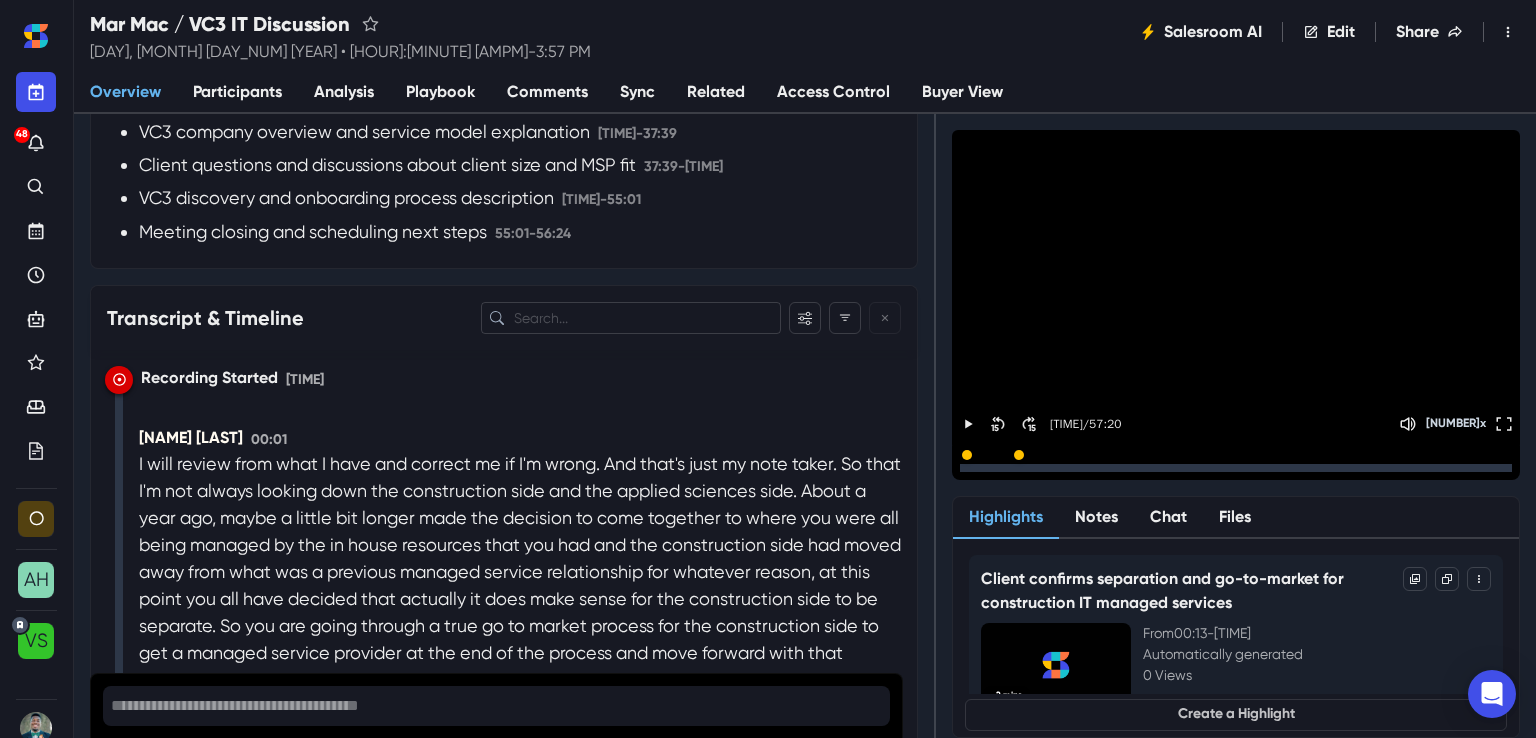 scroll, scrollTop: 2400, scrollLeft: 0, axis: vertical 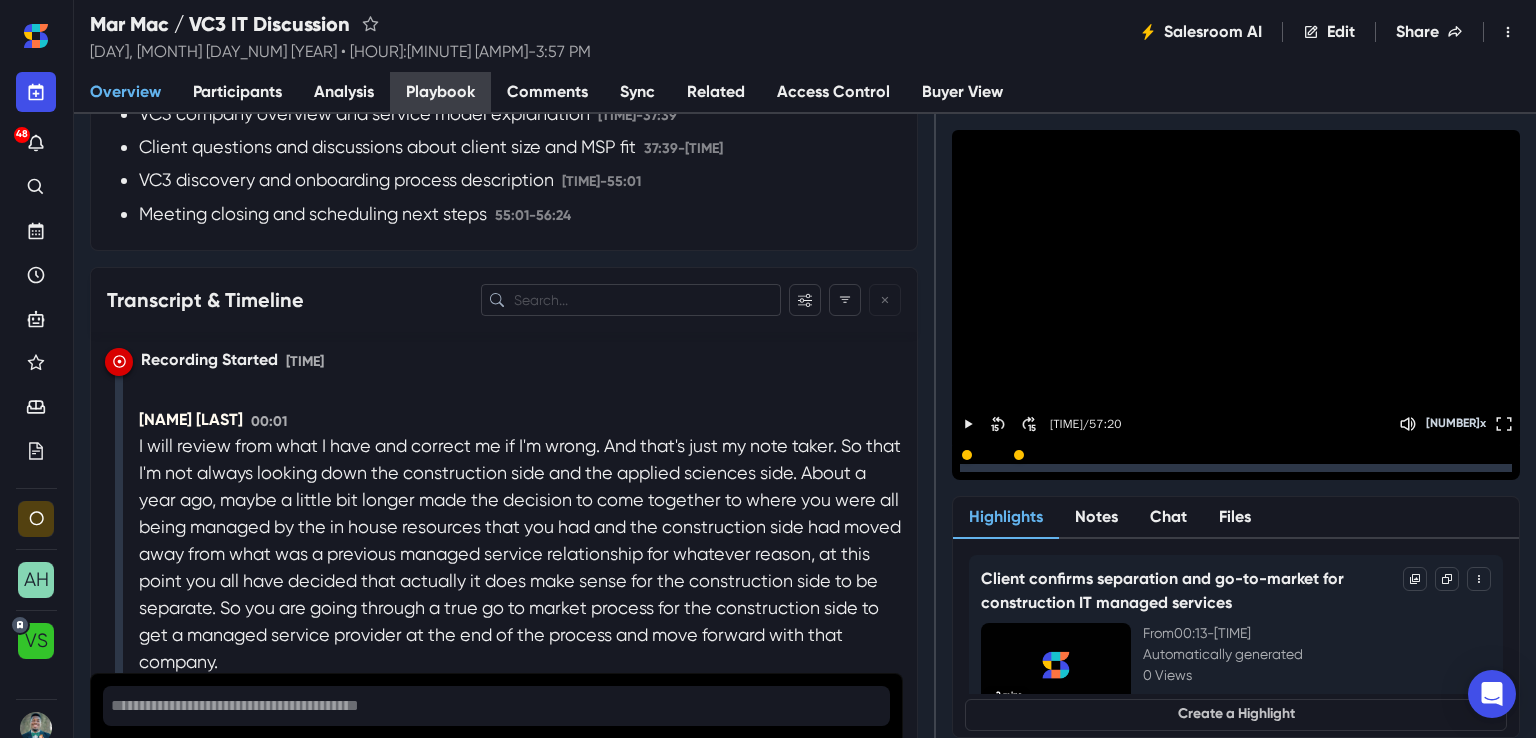 click on "Playbook" at bounding box center [440, 92] 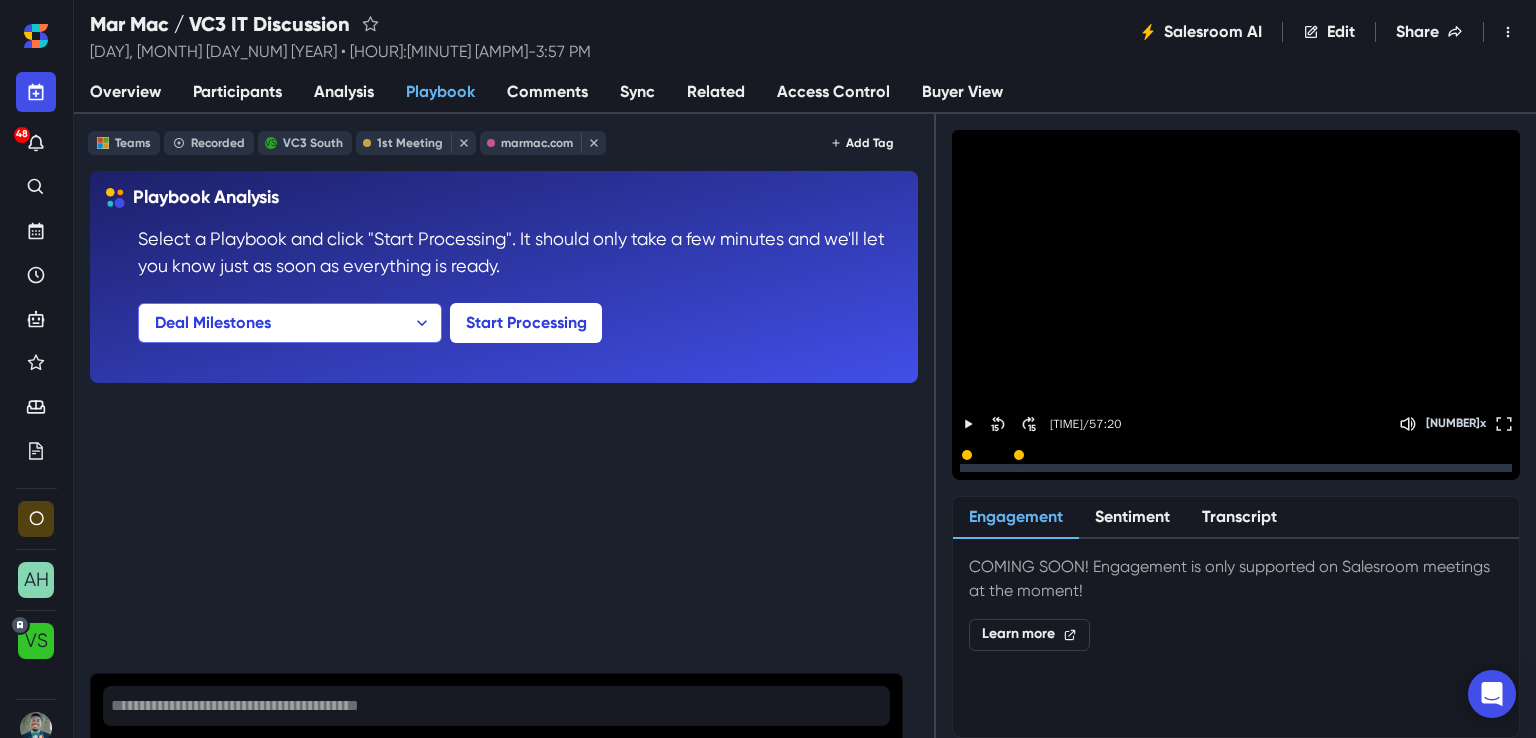 scroll, scrollTop: 0, scrollLeft: 0, axis: both 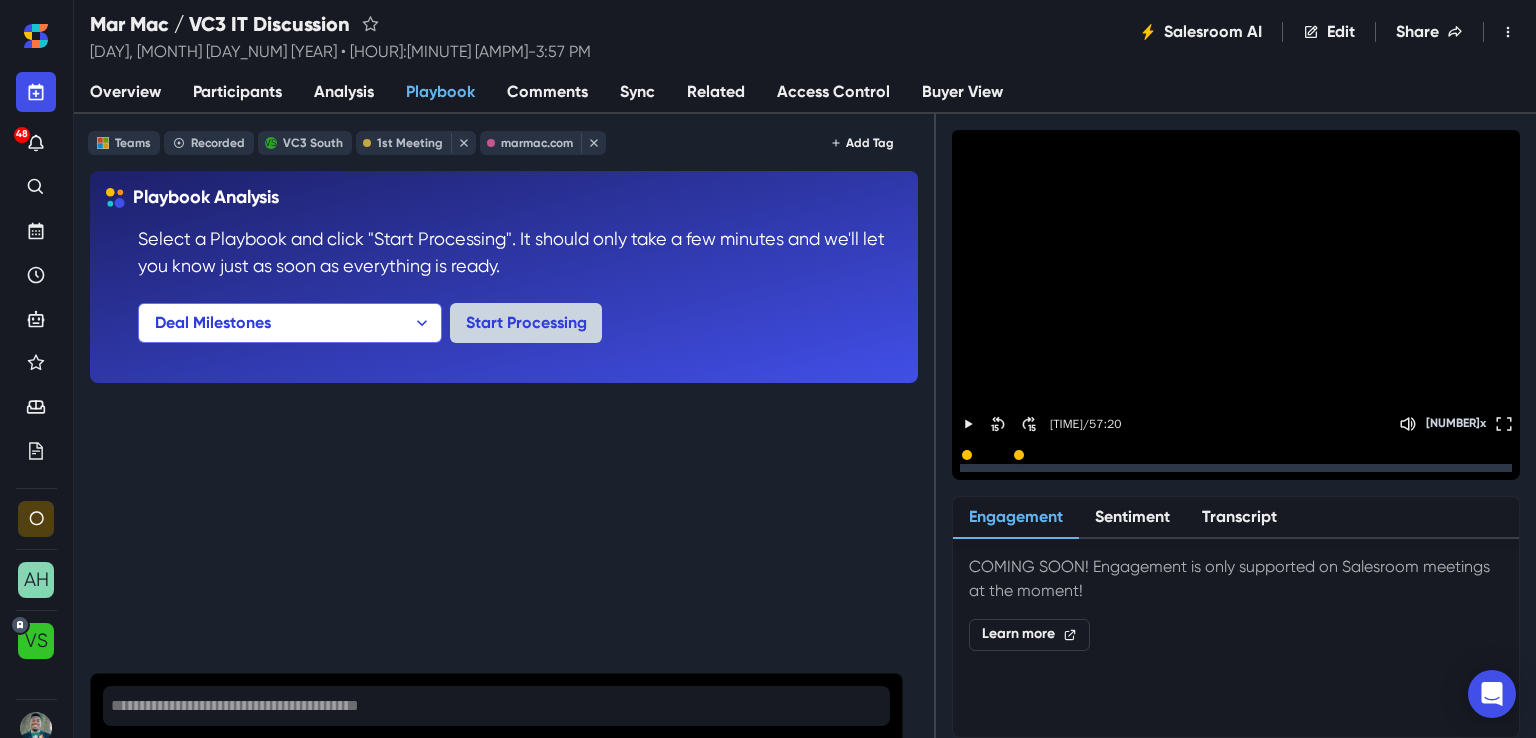click on "Start Processing" at bounding box center [526, 323] 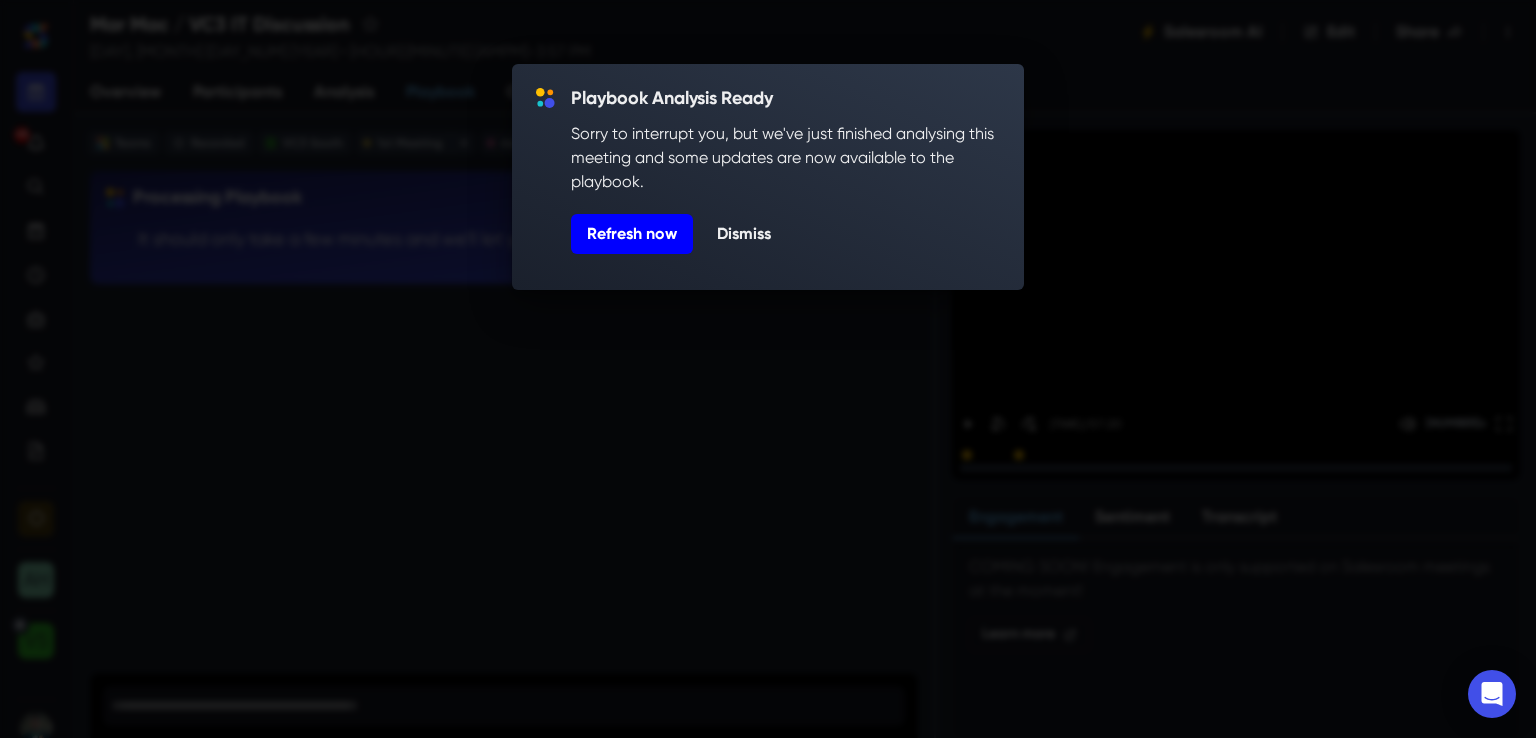 click on "Refresh now" at bounding box center (632, 234) 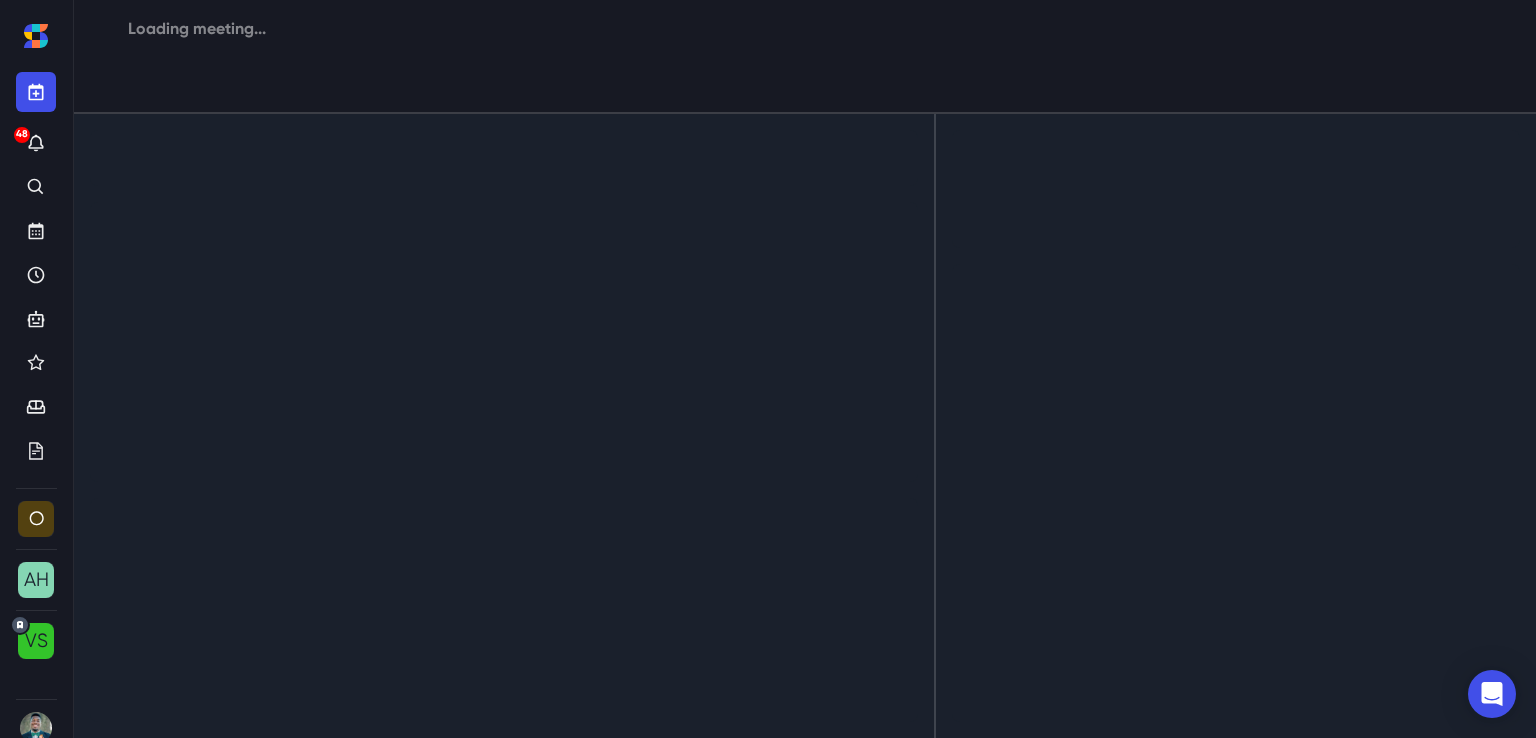 select on "95801ef7-48df-4604-b887-54a01eb7131e" 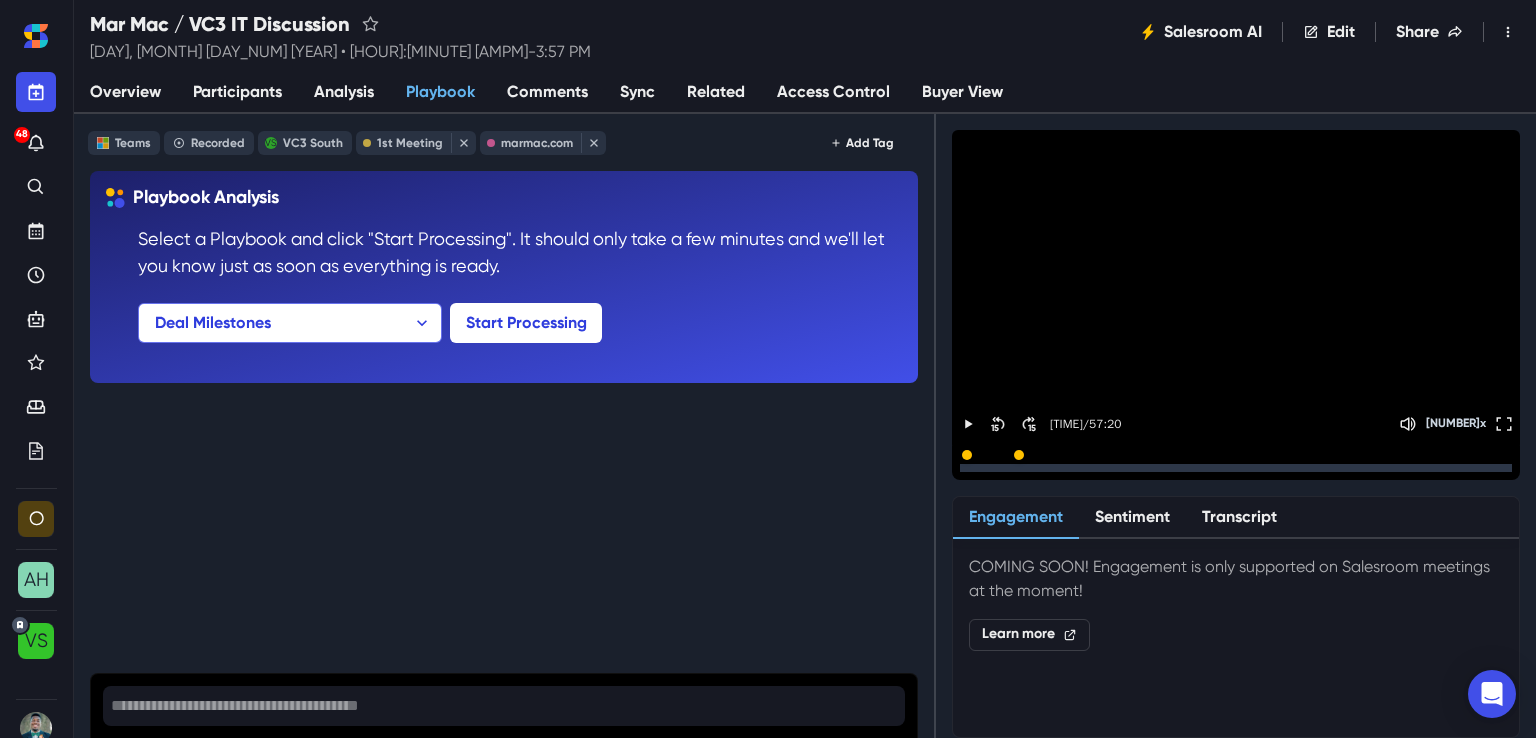 click on "Analysis" at bounding box center (344, 92) 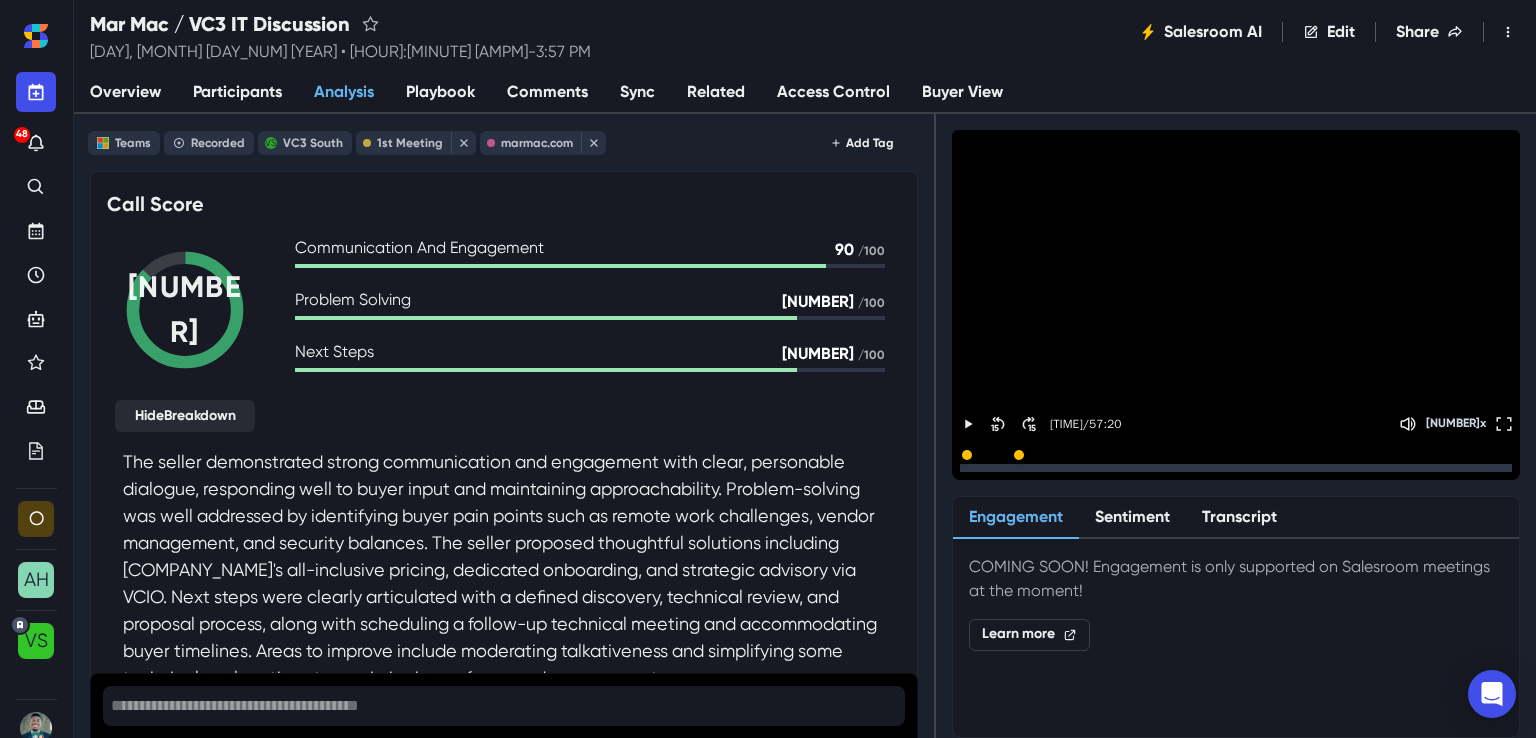 click on "Playbook" at bounding box center (440, 92) 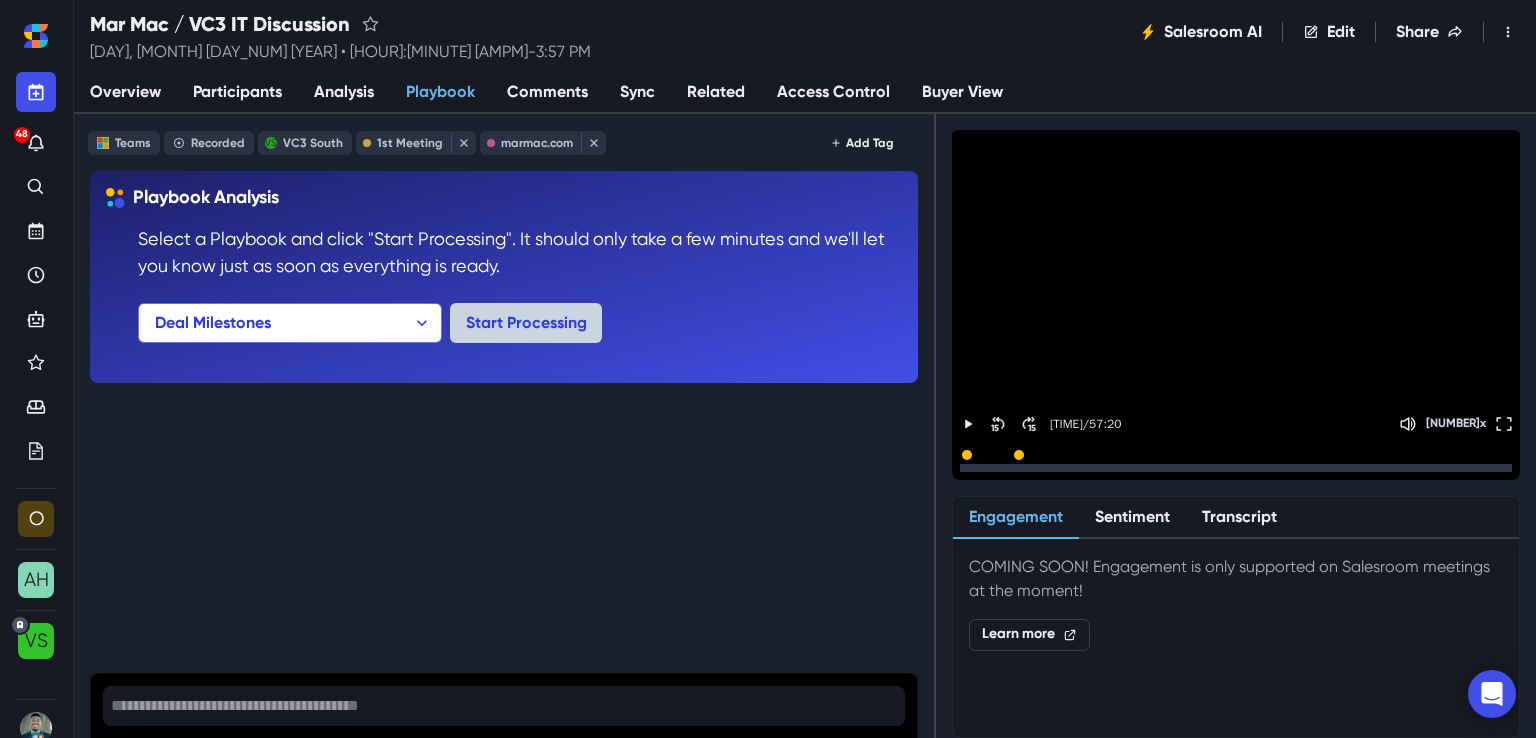 click on "Start Processing" at bounding box center [526, 323] 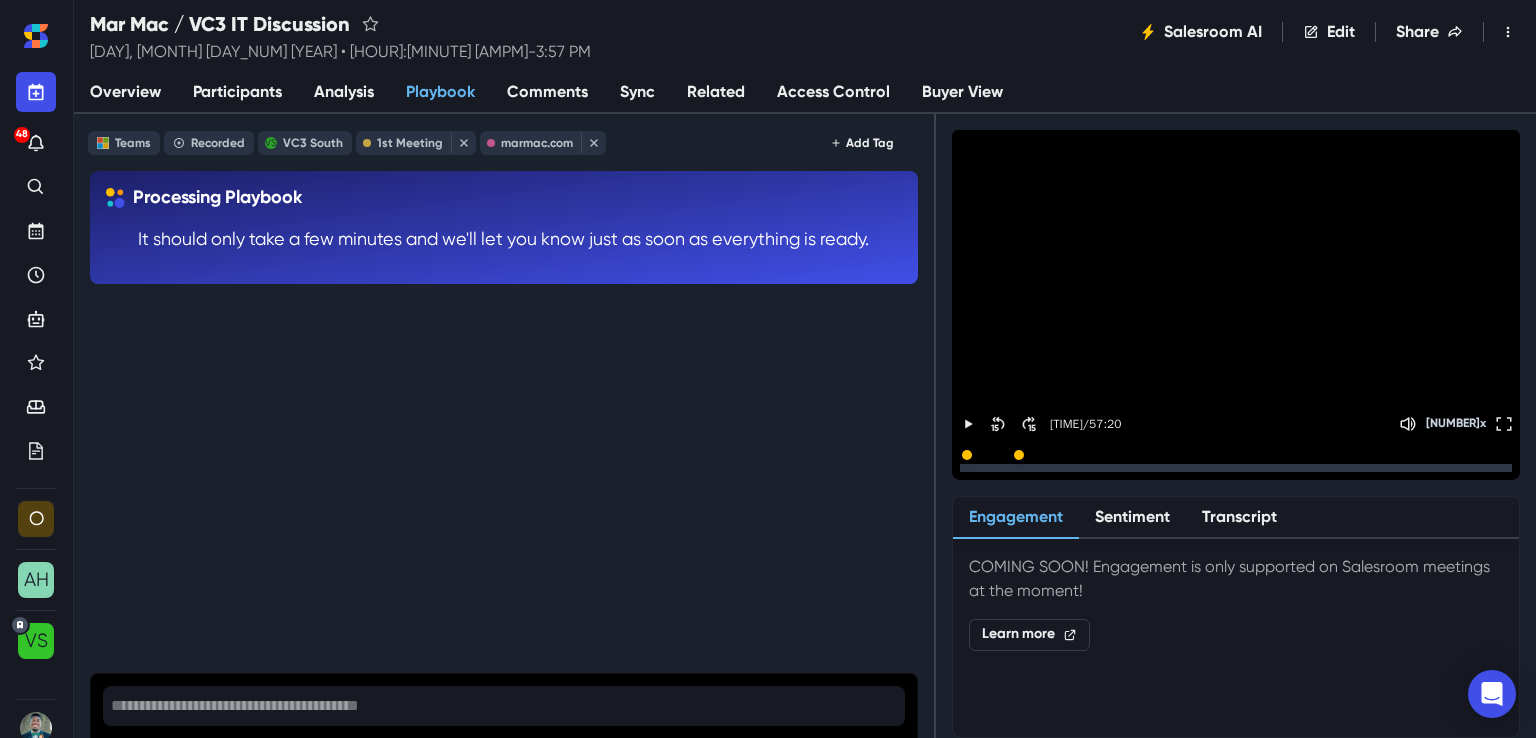 click on "Comments" at bounding box center [547, 93] 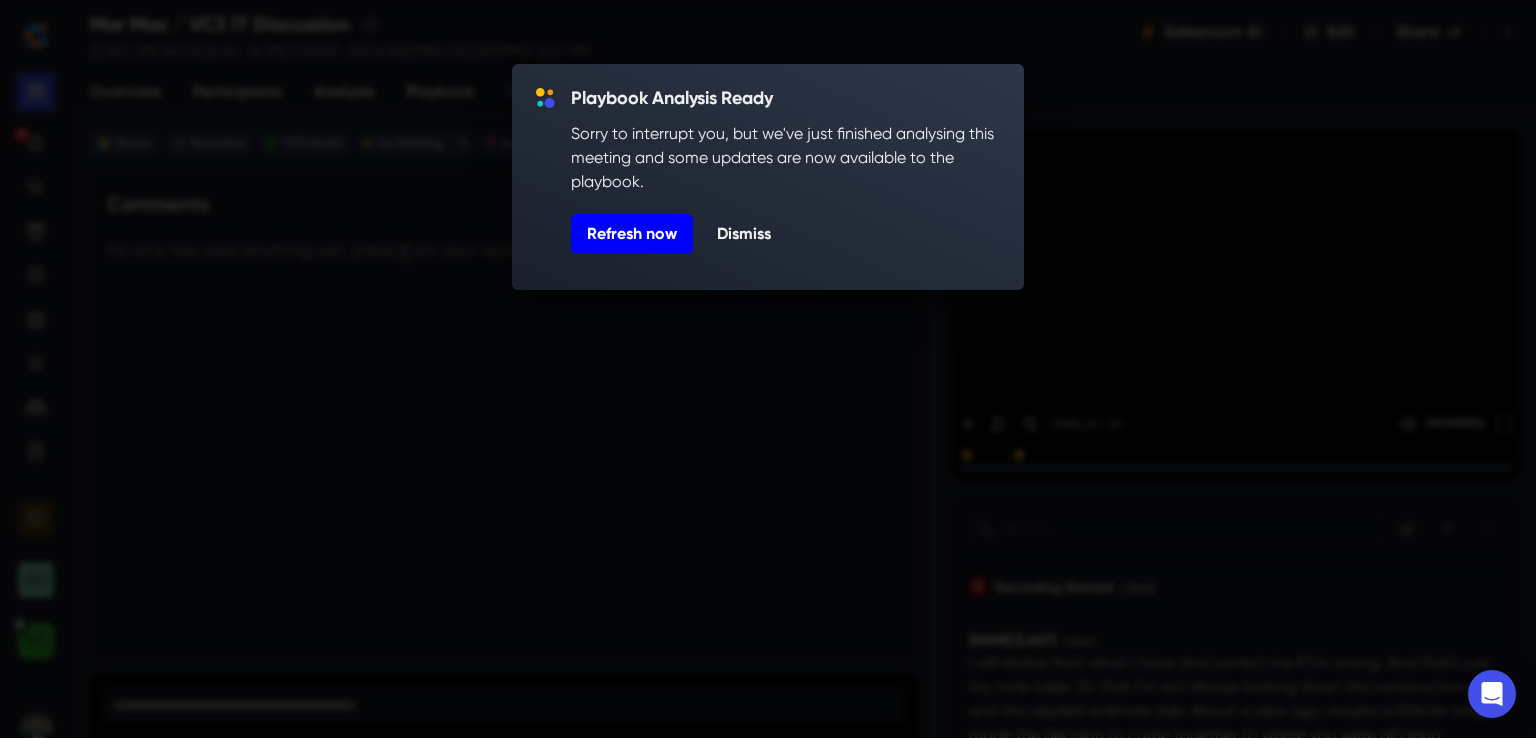 click on "Refresh now" at bounding box center (632, 234) 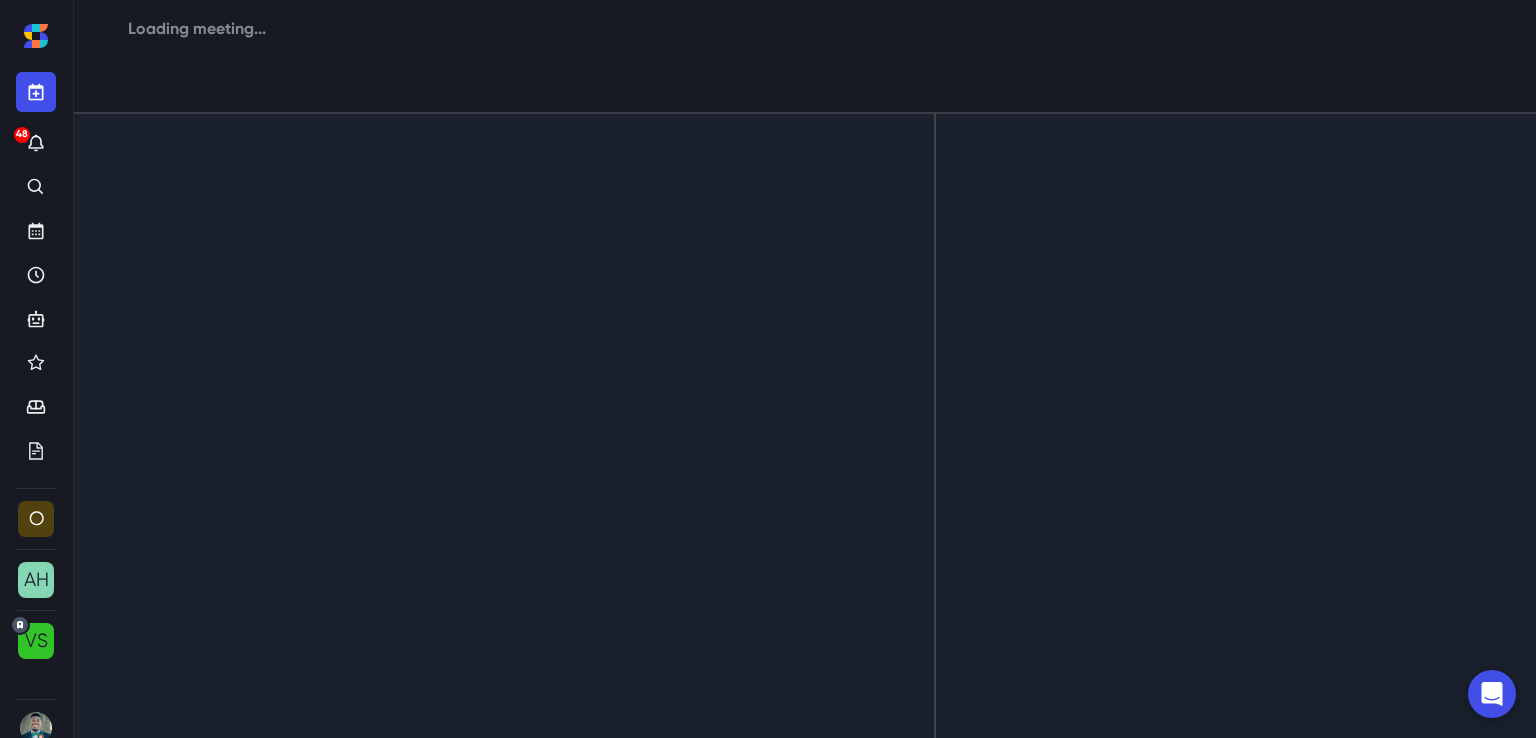 select on "95801ef7-48df-4604-b887-54a01eb7131e" 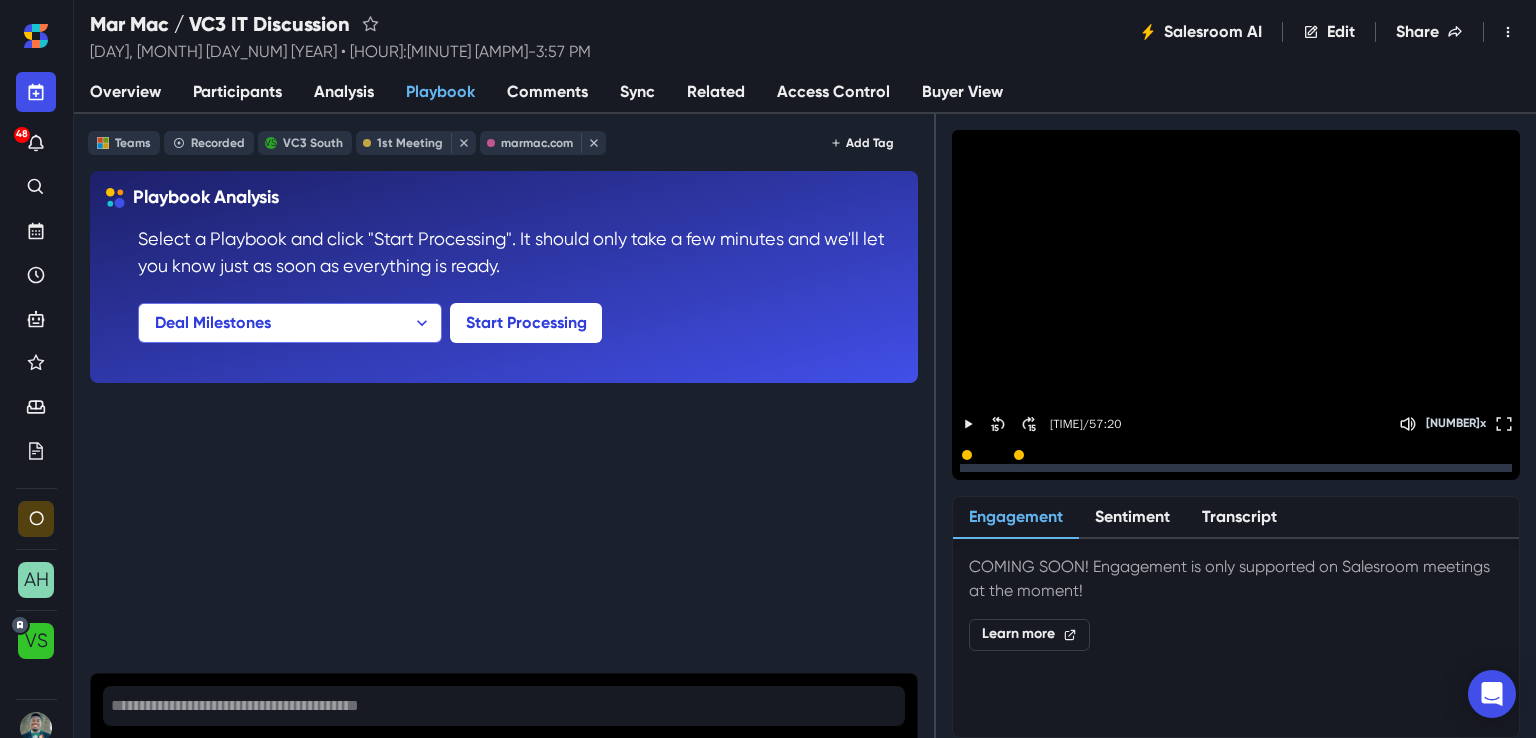 click on "Analysis" at bounding box center (344, 92) 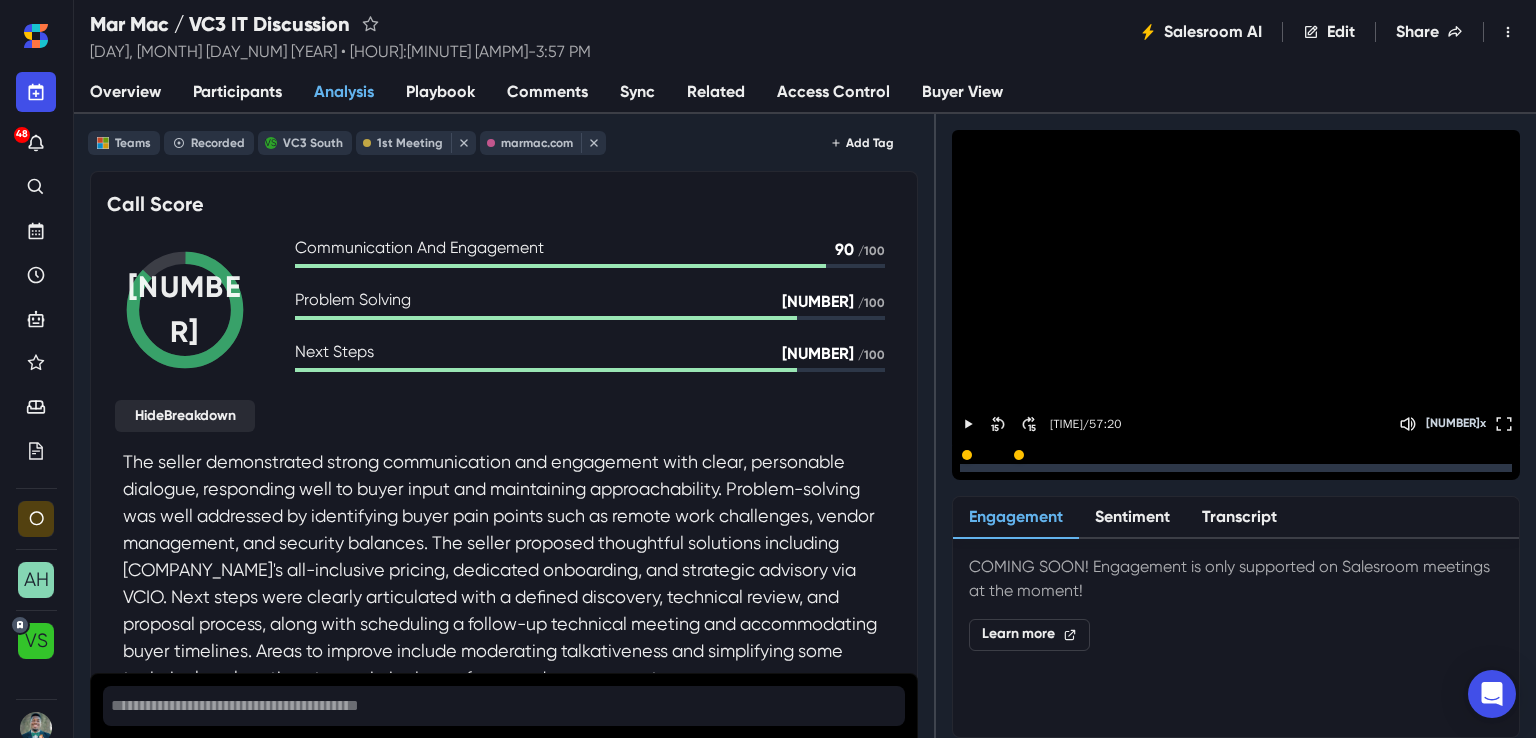 scroll, scrollTop: 100, scrollLeft: 0, axis: vertical 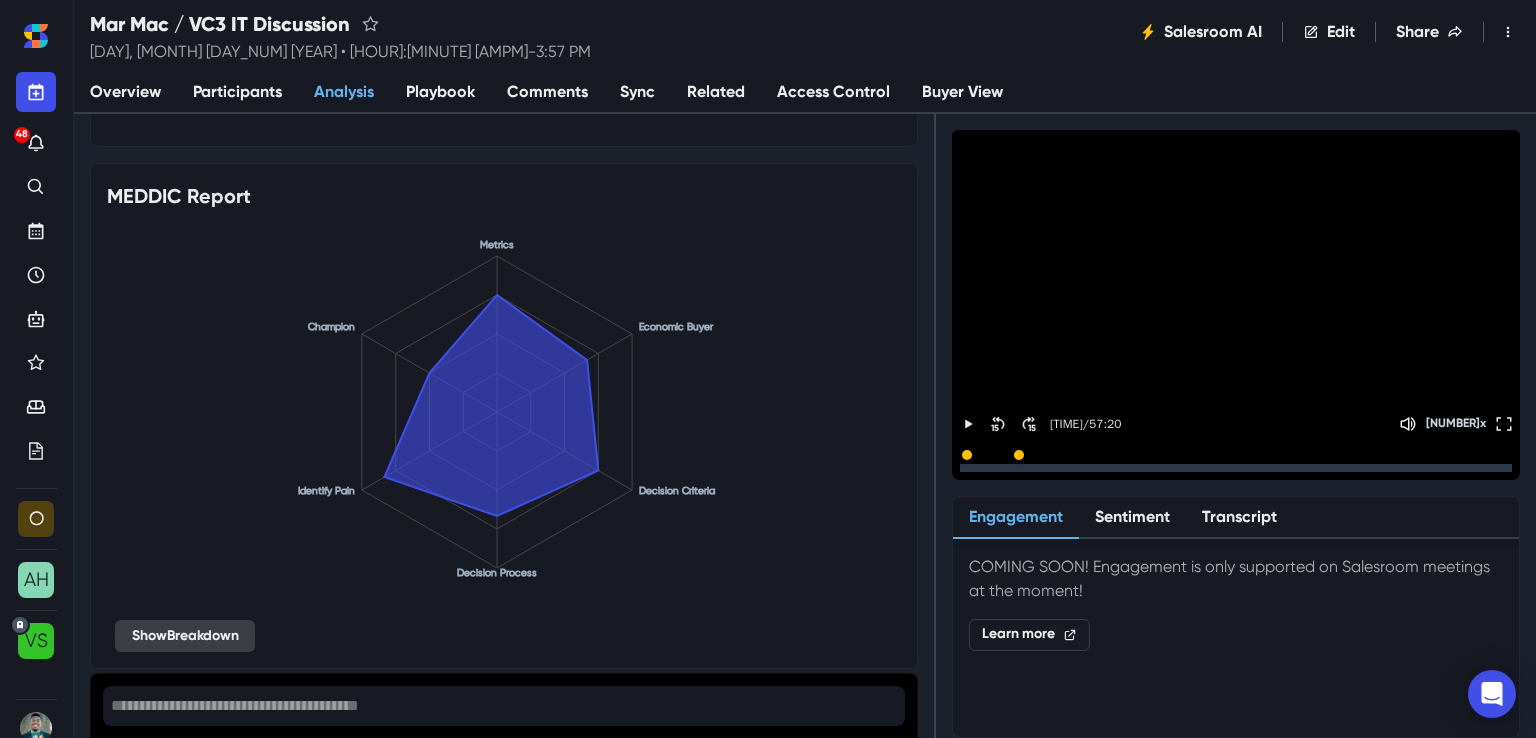 click on "Show  Breakdown" at bounding box center [185, 636] 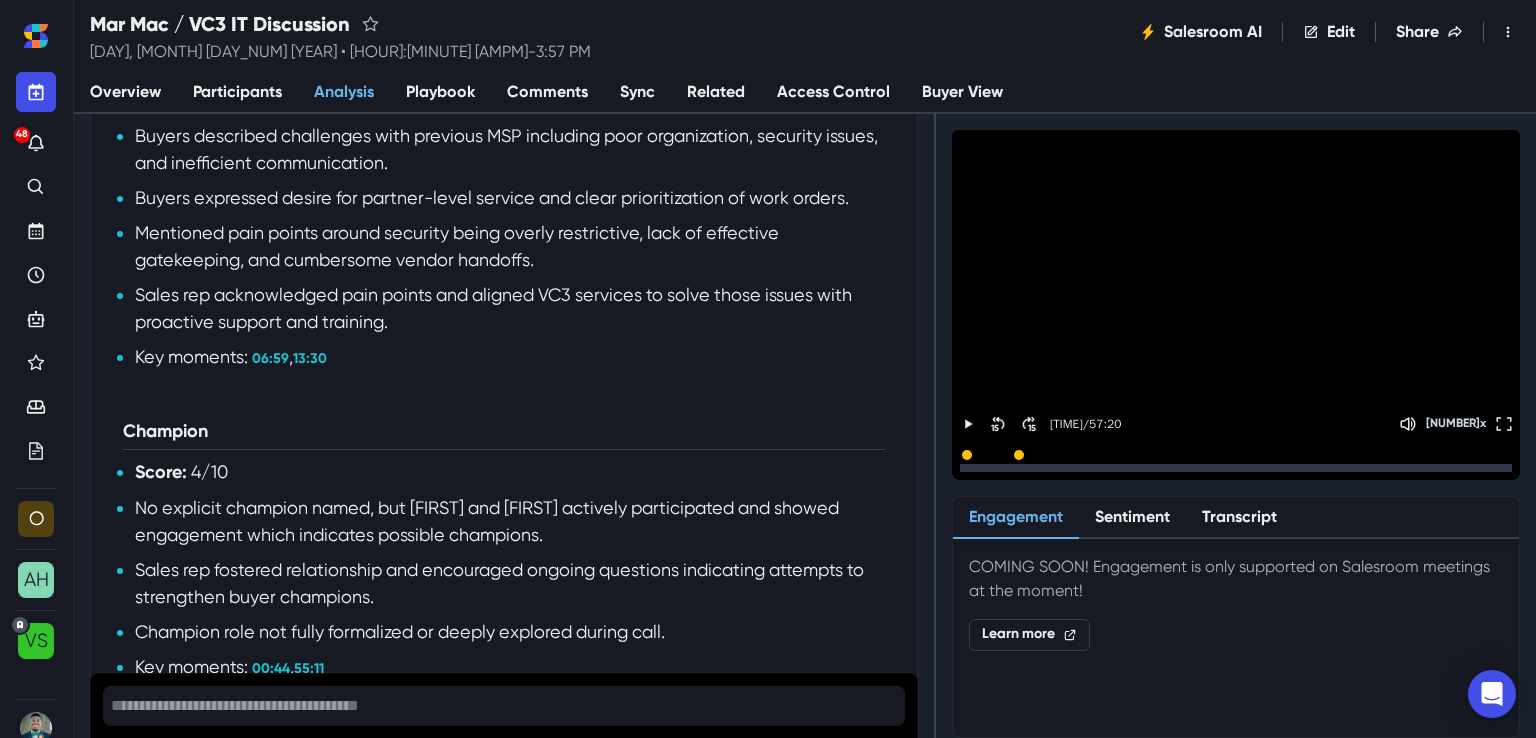 scroll, scrollTop: 3555, scrollLeft: 0, axis: vertical 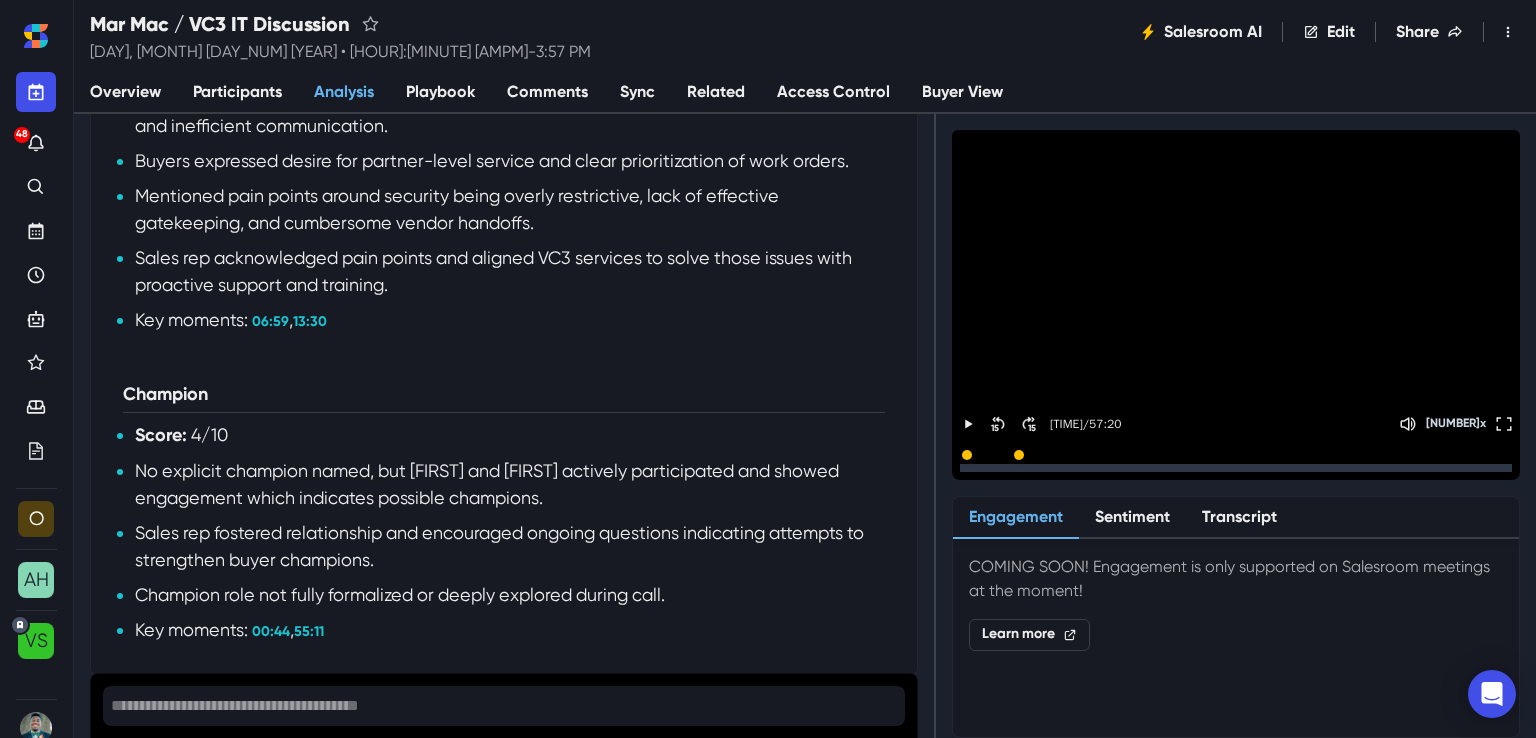 click on "Playbook" at bounding box center (440, 92) 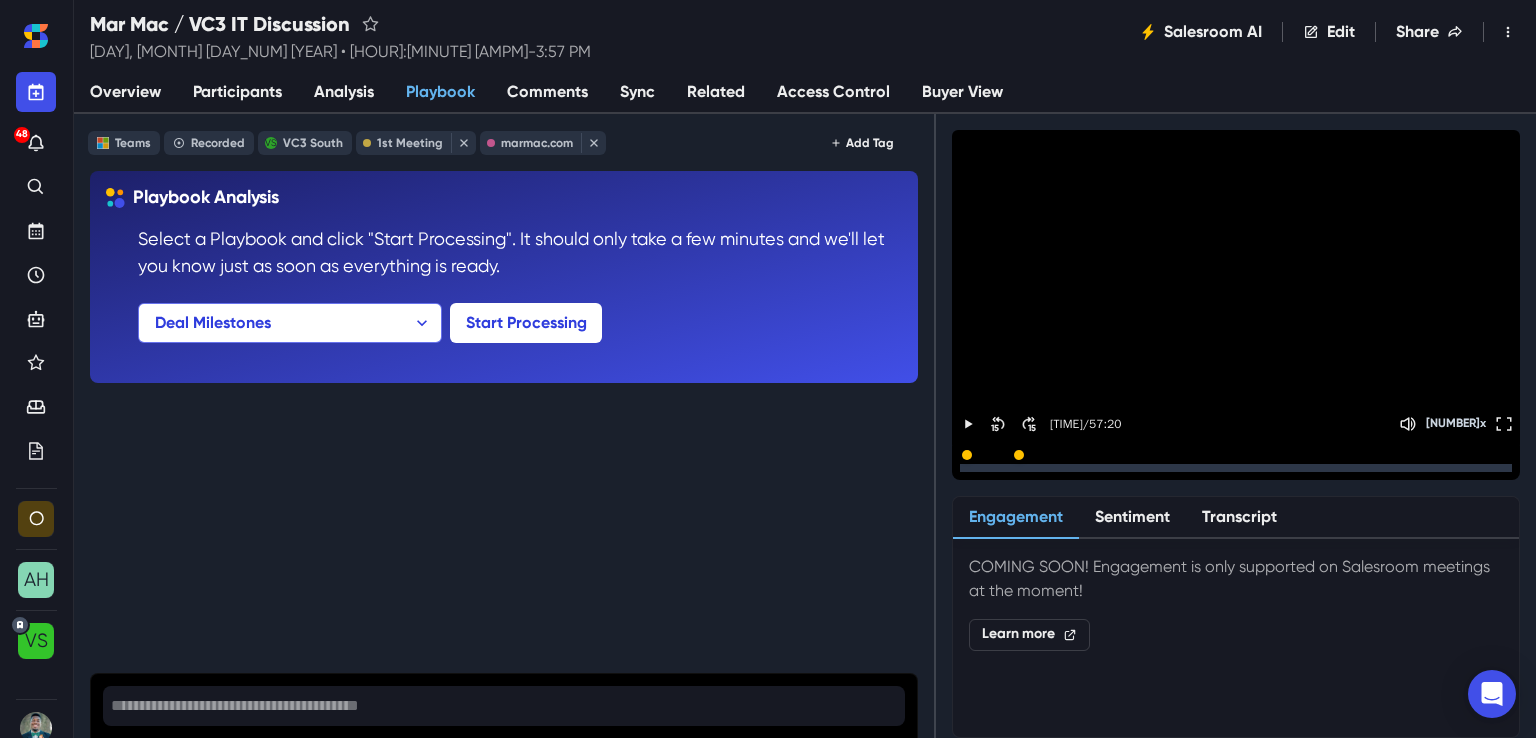 scroll, scrollTop: 0, scrollLeft: 0, axis: both 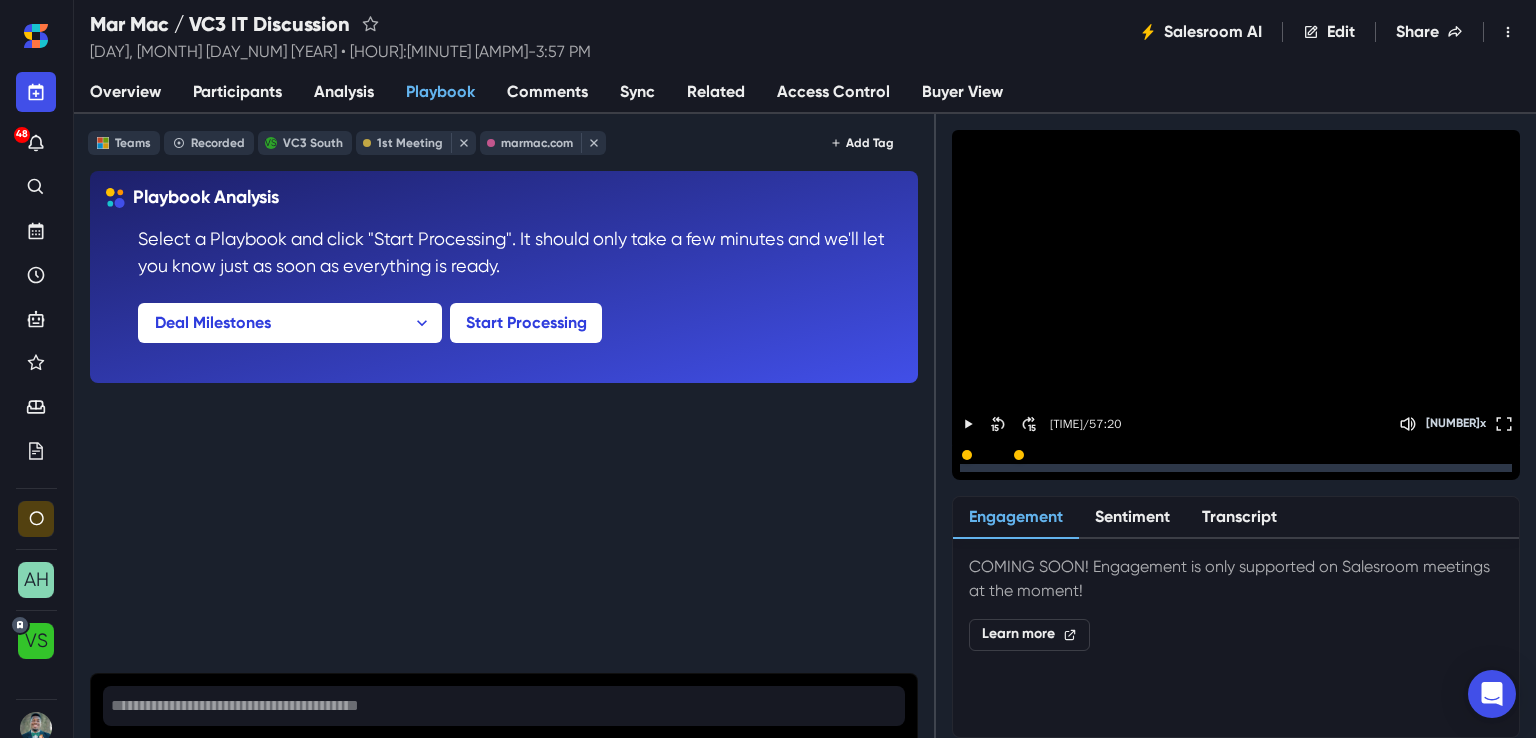 click on "BANT Challenger Customer Success Handover Deal Milestones MEDDIC Sales Engineer Playbook Salesroom Test SPICED" at bounding box center (290, 323) 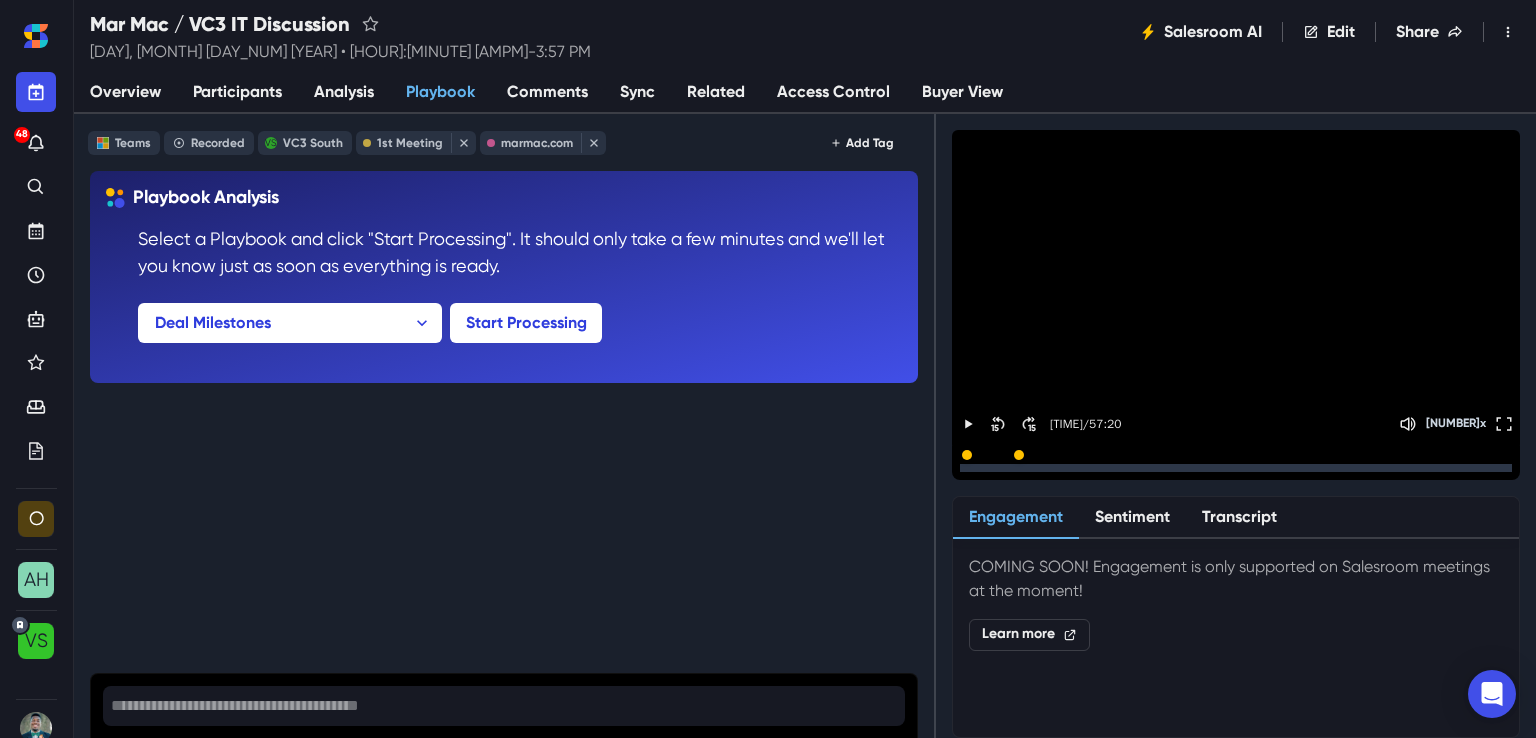 click on "BANT Challenger Customer Success Handover Deal Milestones MEDDIC Sales Engineer Playbook Salesroom Test SPICED" at bounding box center [290, 323] 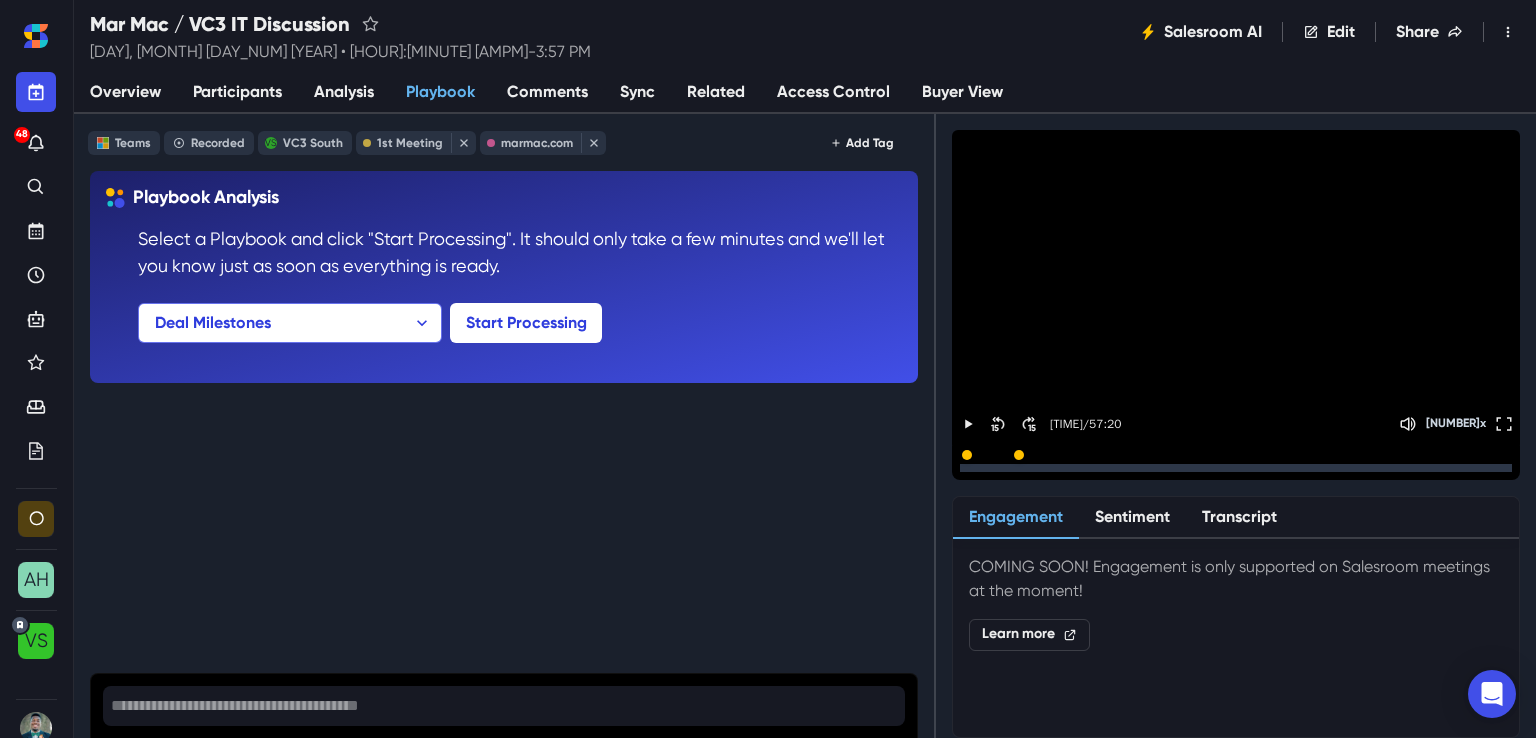 click on "Overview" at bounding box center (125, 92) 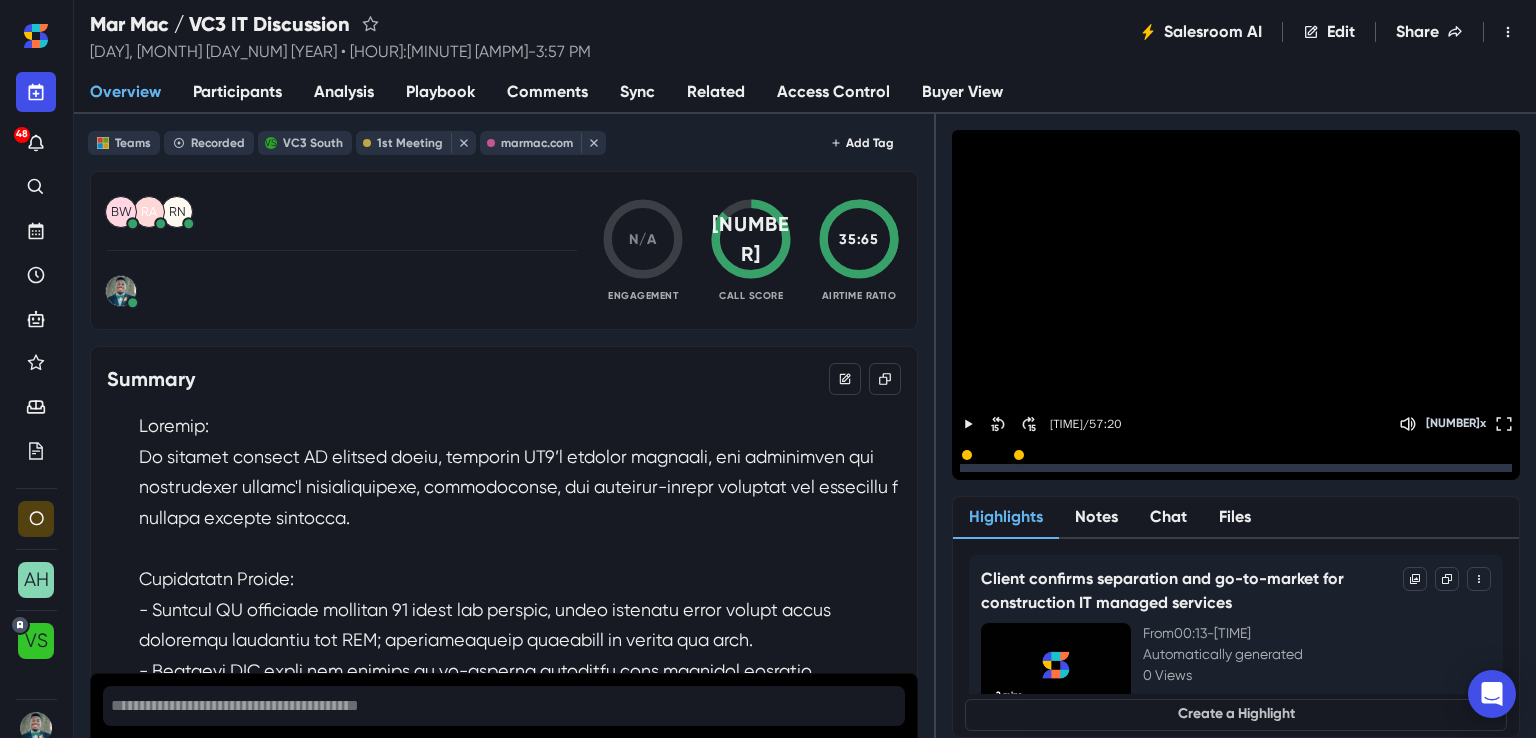 click on "Playbook" at bounding box center (440, 92) 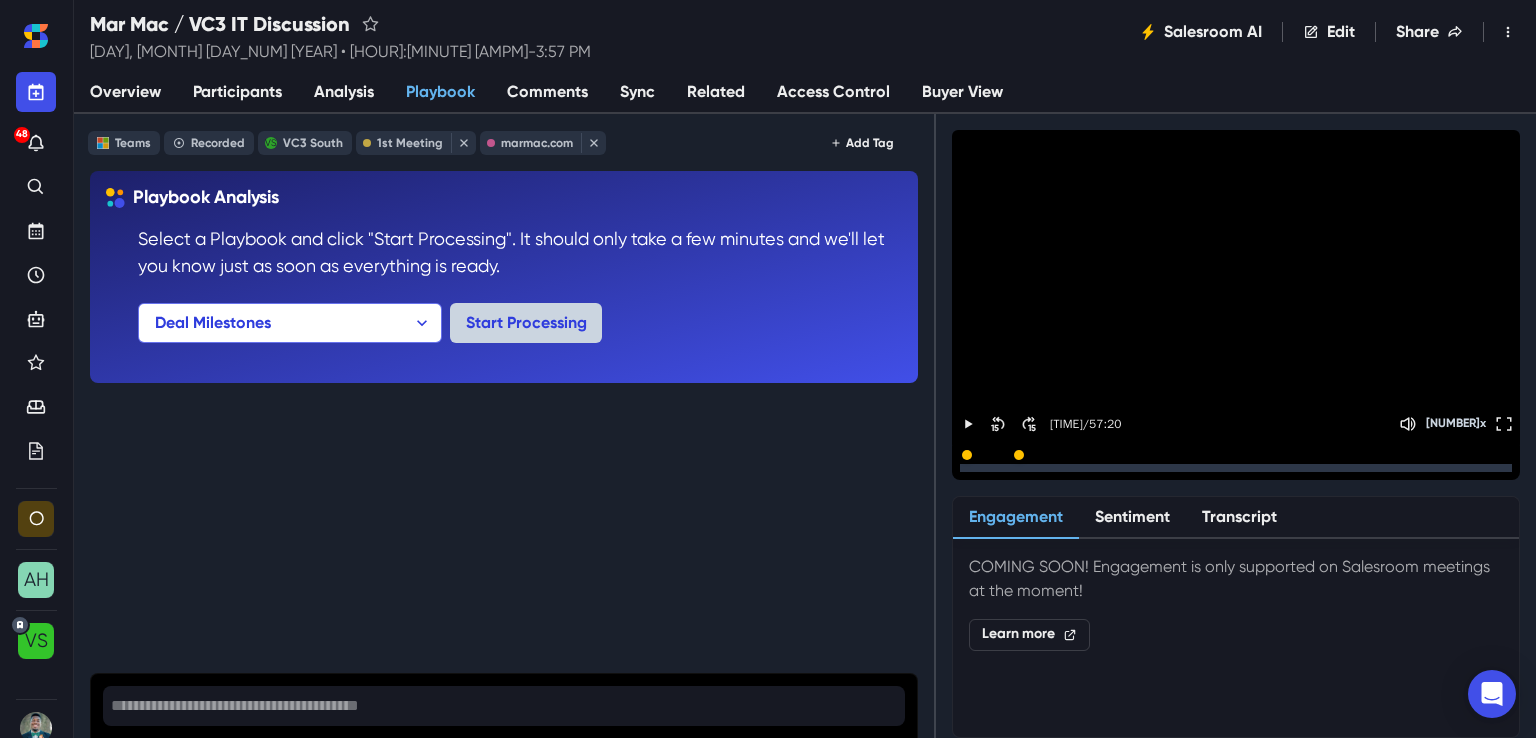 click on "Start Processing" at bounding box center [526, 323] 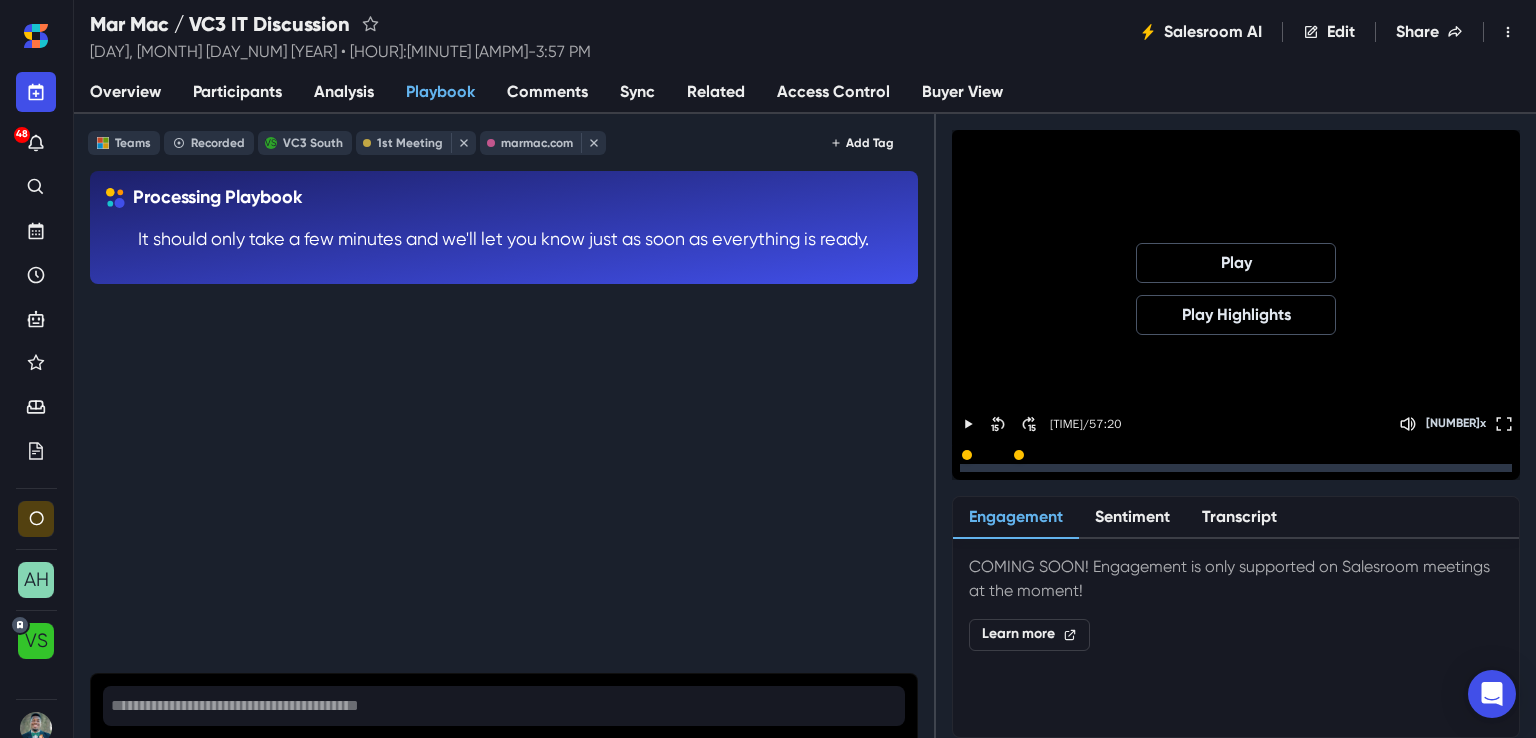 drag, startPoint x: 1024, startPoint y: 469, endPoint x: 1076, endPoint y: 468, distance: 52.009613 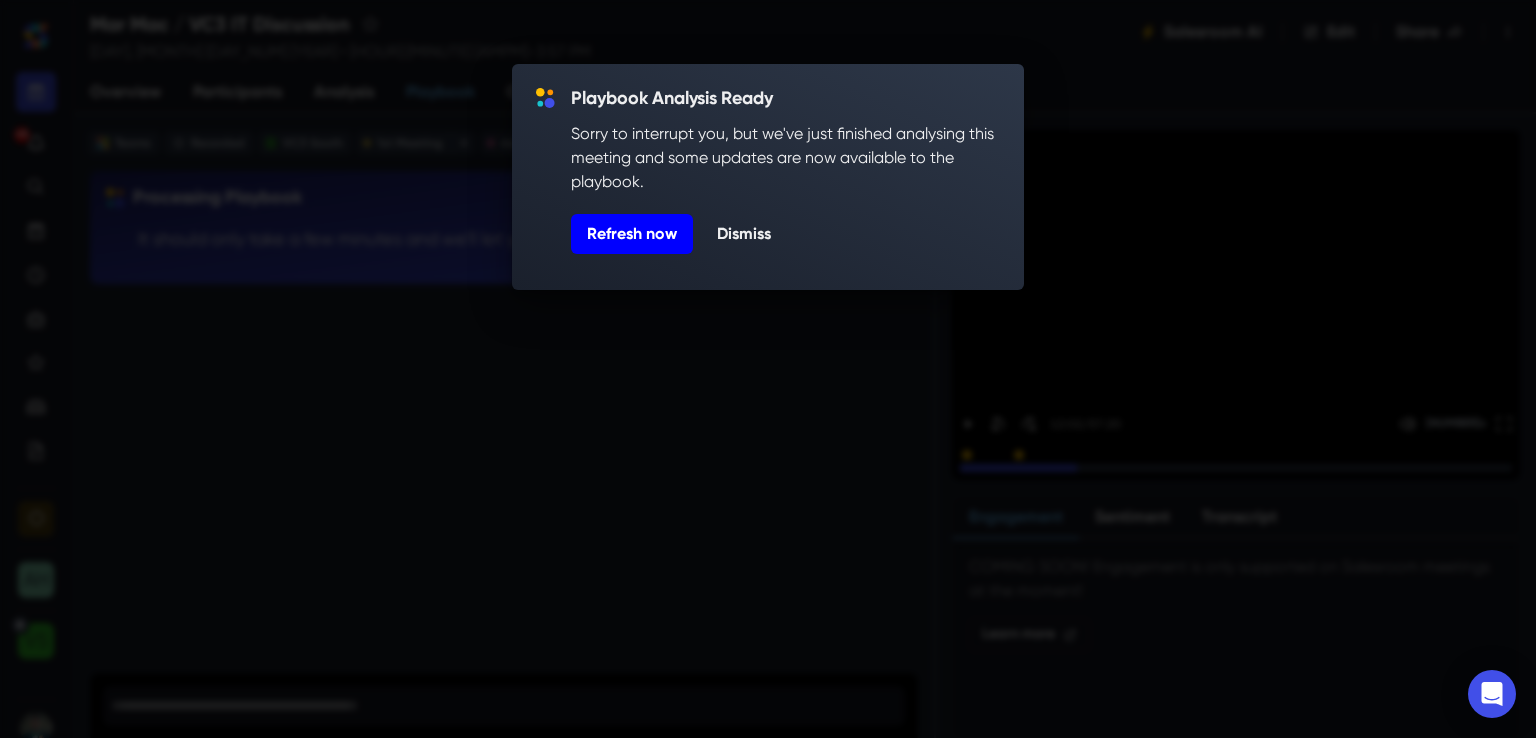 click on "Refresh now" at bounding box center (632, 234) 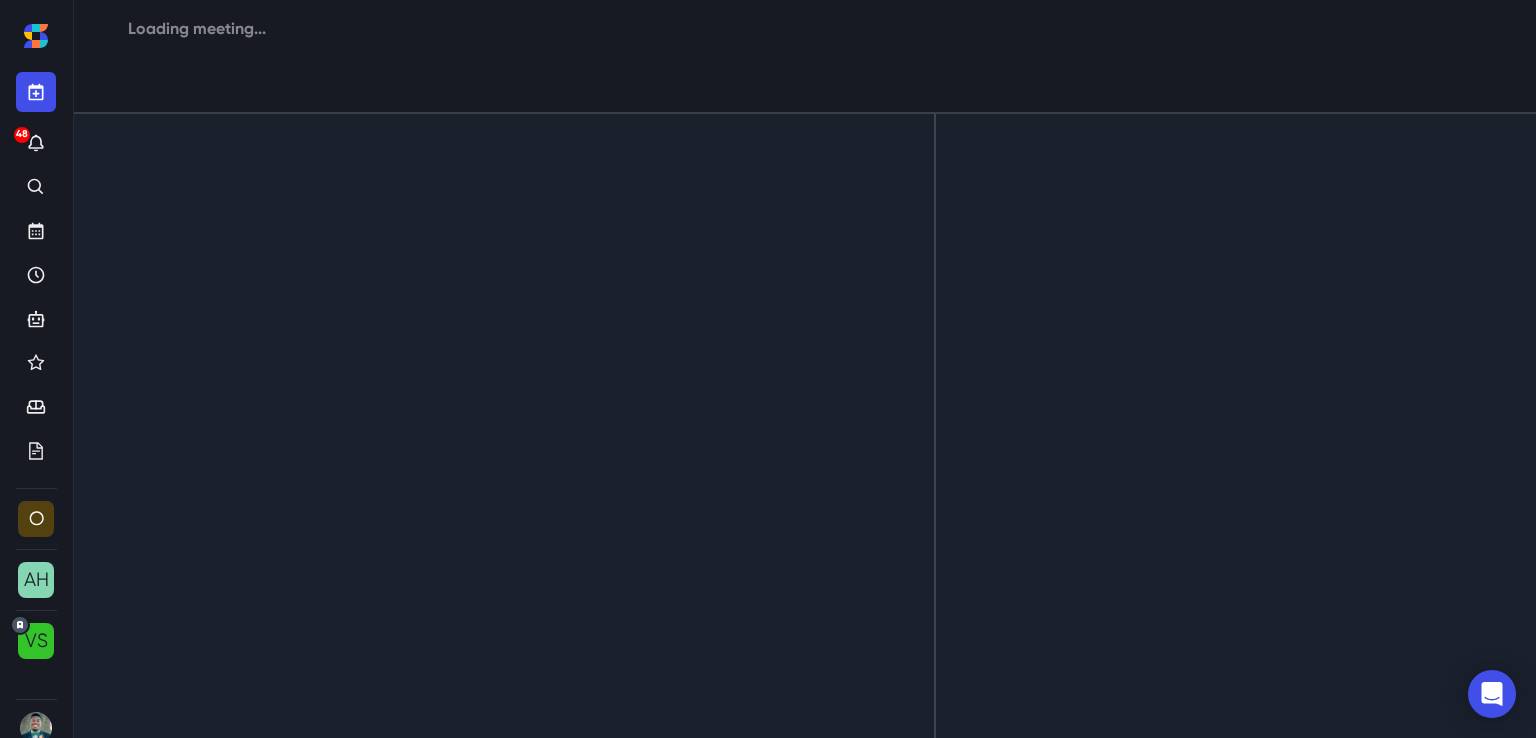 select on "95801ef7-48df-4604-b887-54a01eb7131e" 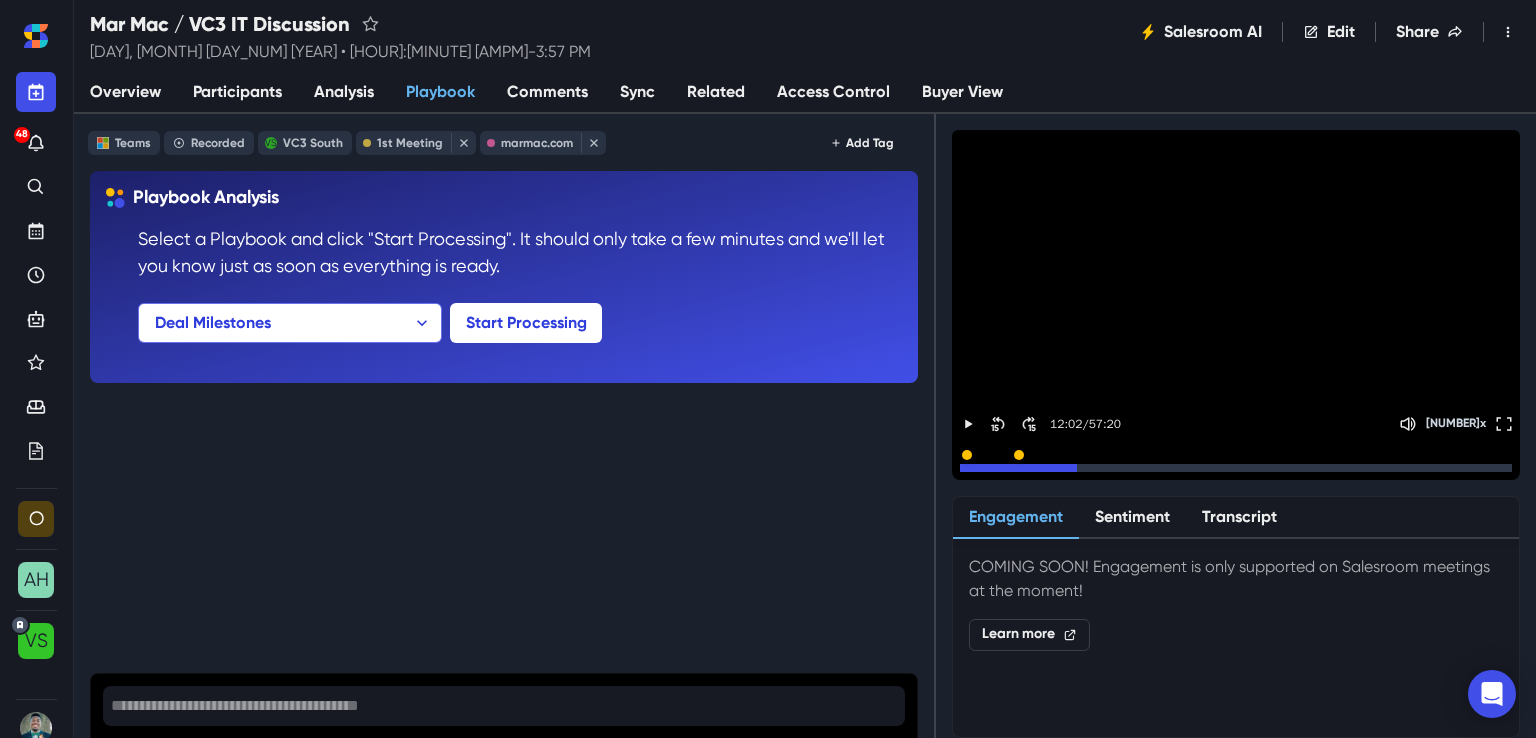 click on "Overview" at bounding box center (125, 92) 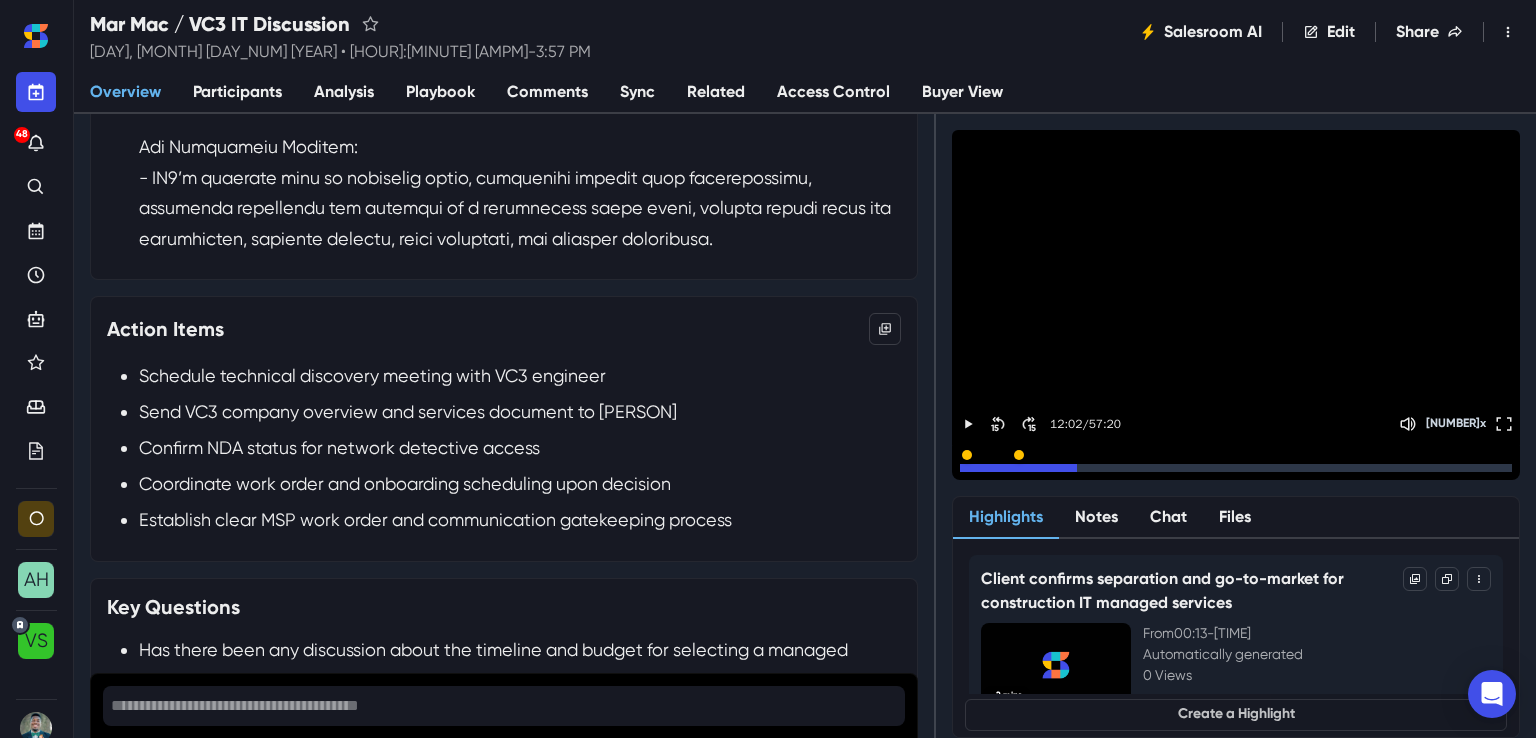 scroll, scrollTop: 1600, scrollLeft: 0, axis: vertical 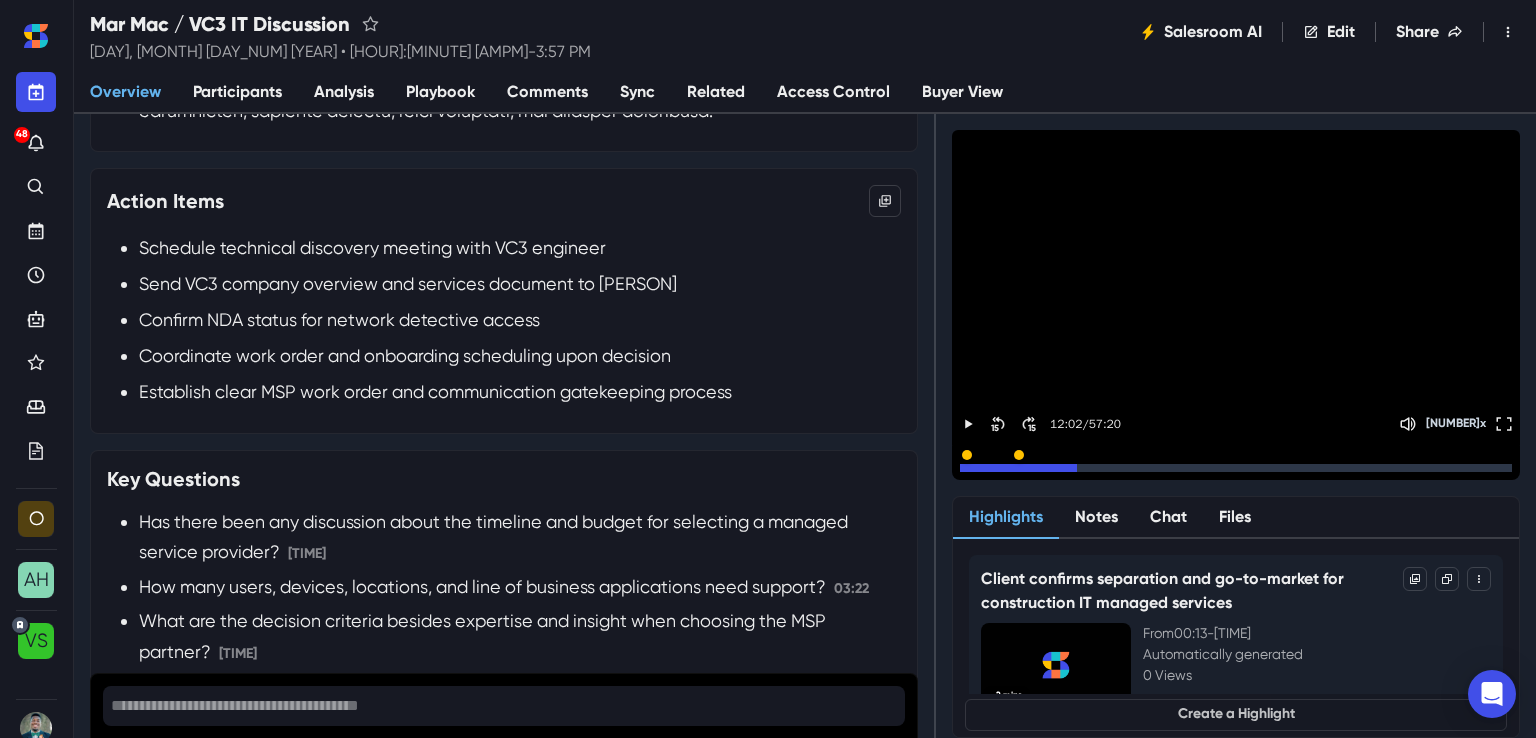click on "Playbook" at bounding box center [440, 92] 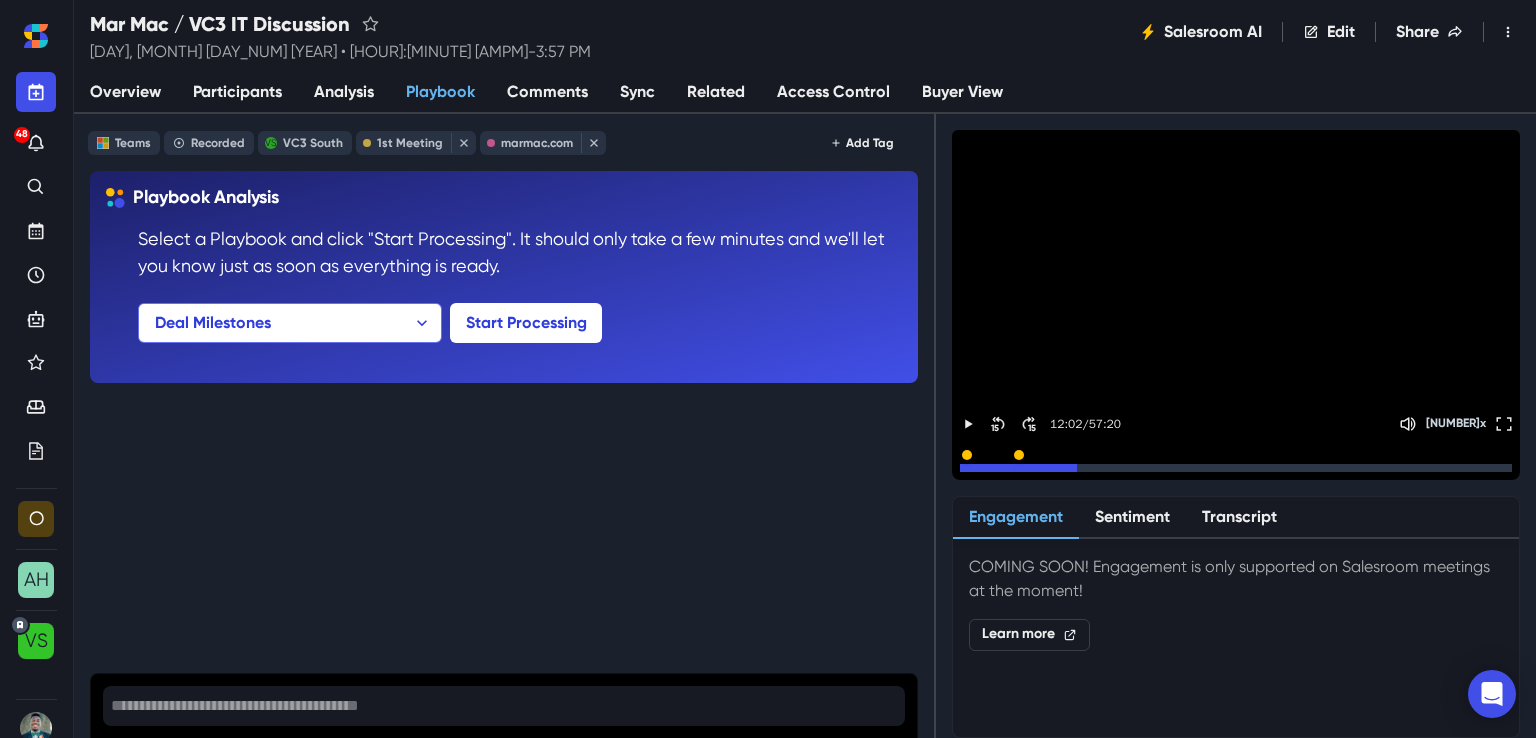 scroll, scrollTop: 0, scrollLeft: 0, axis: both 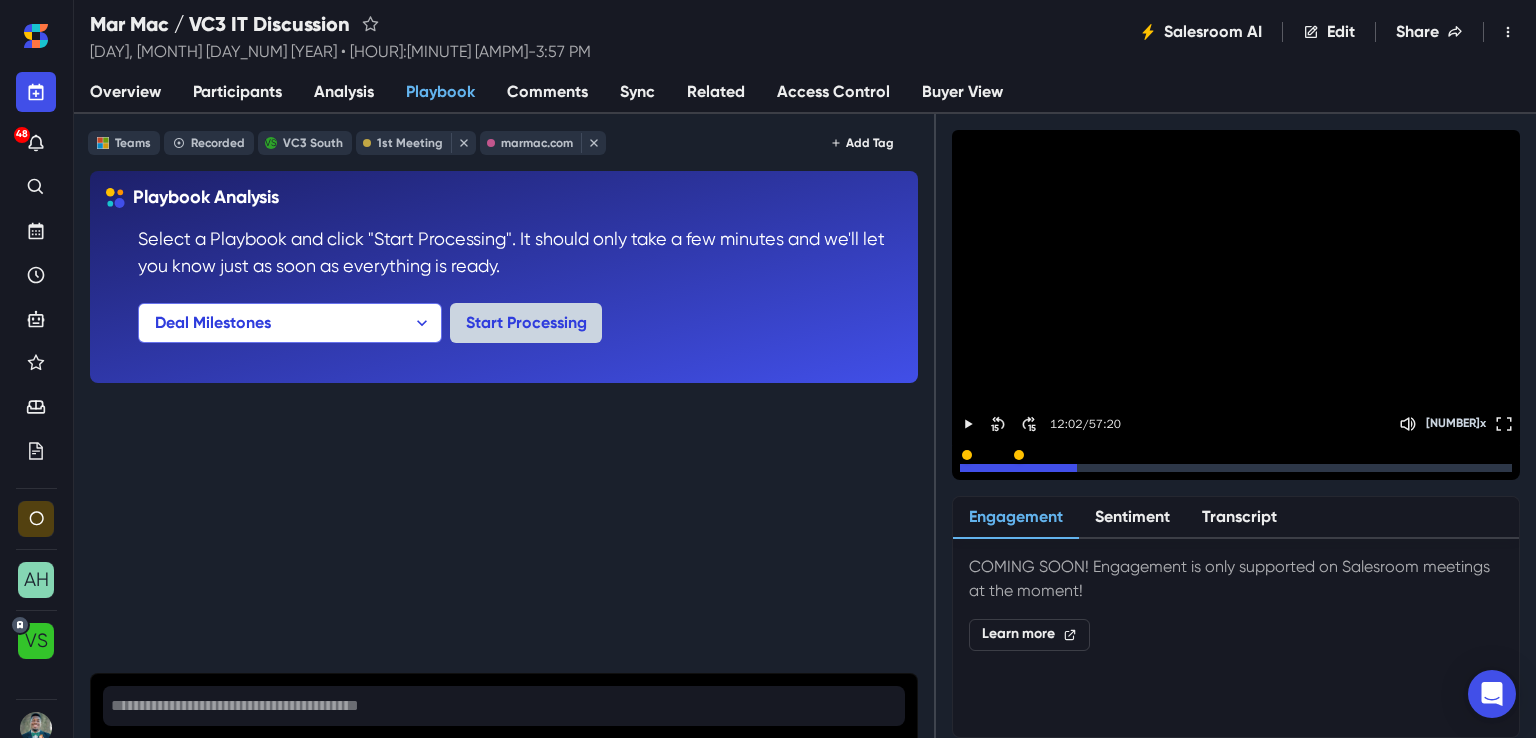 click on "Start Processing" at bounding box center [526, 323] 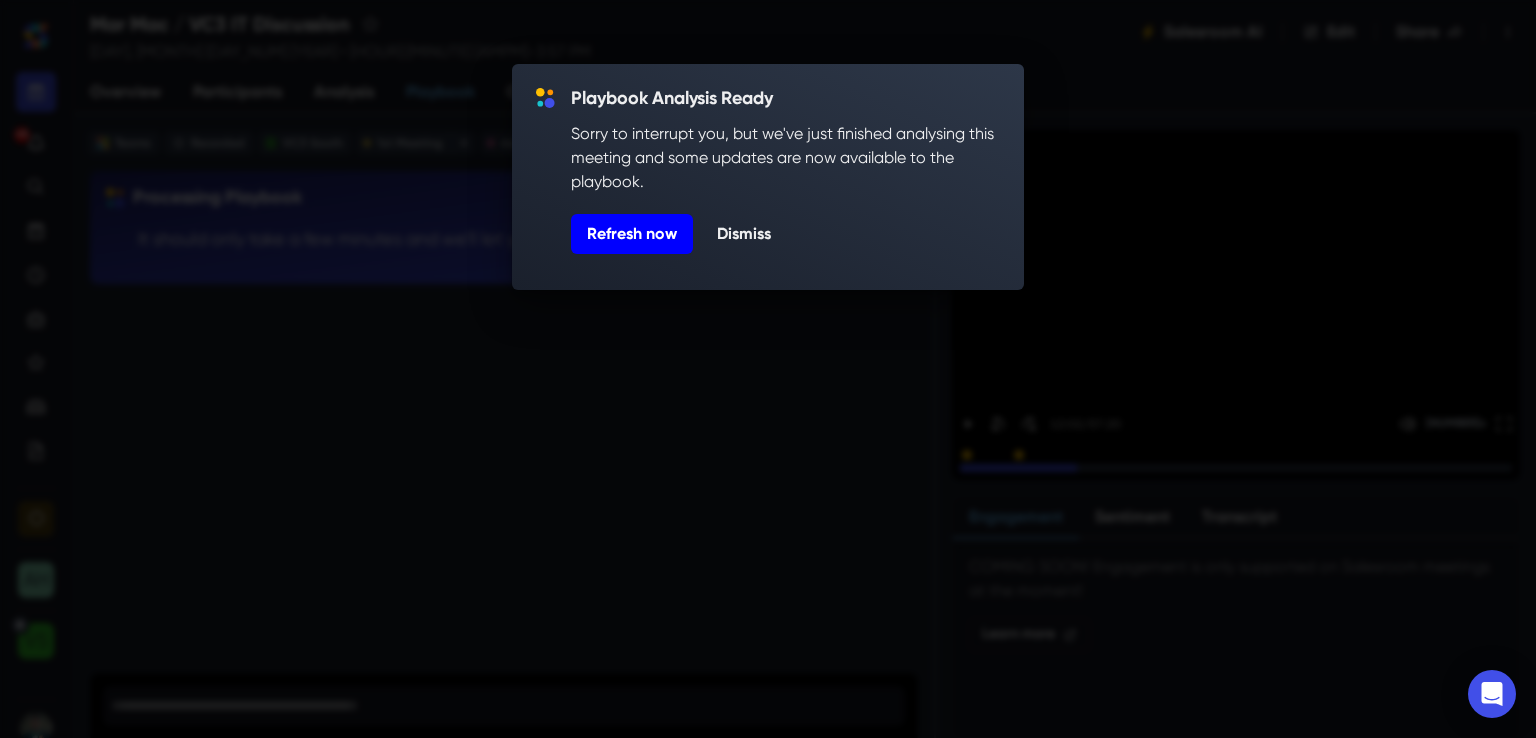 click on "Refresh now" at bounding box center (632, 234) 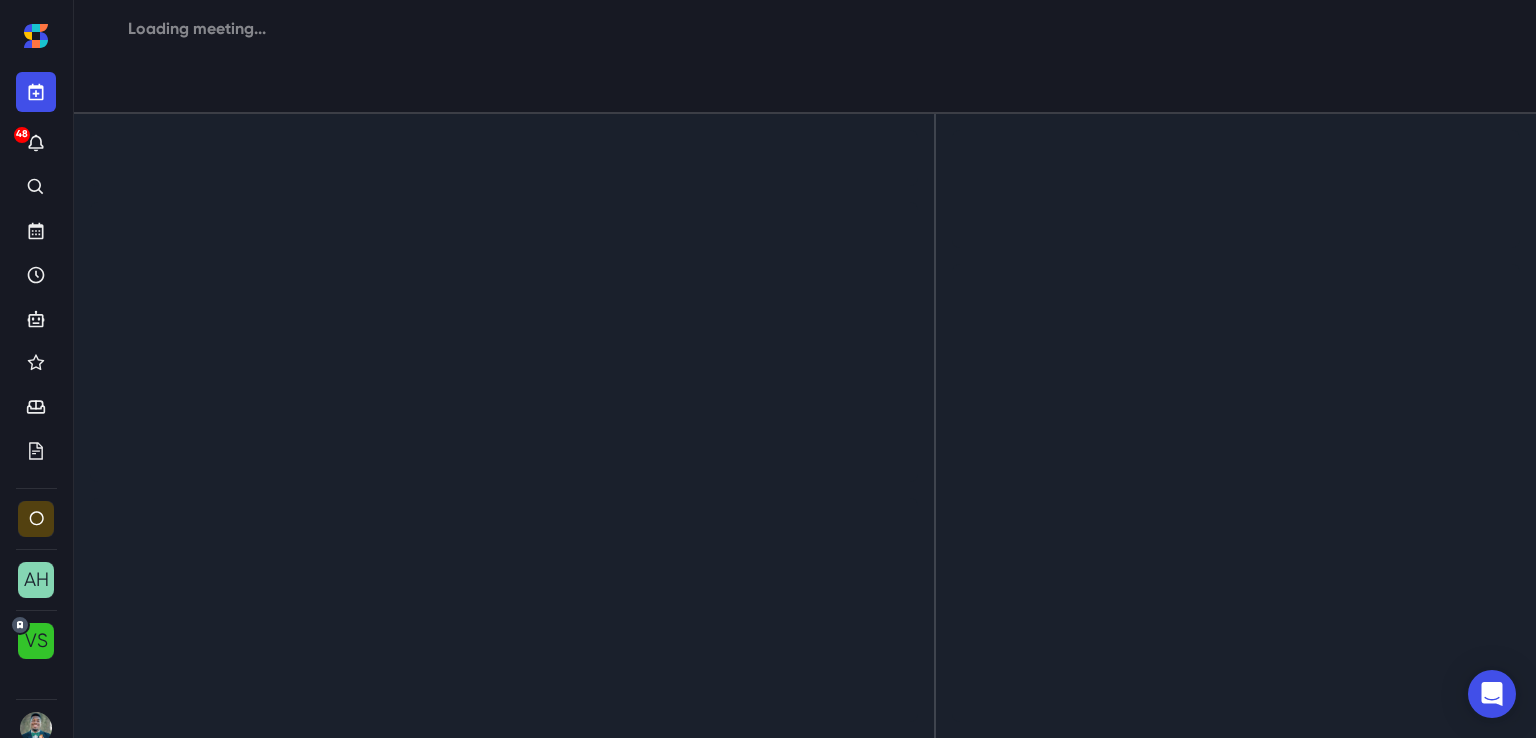 select on "95801ef7-48df-4604-b887-54a01eb7131e" 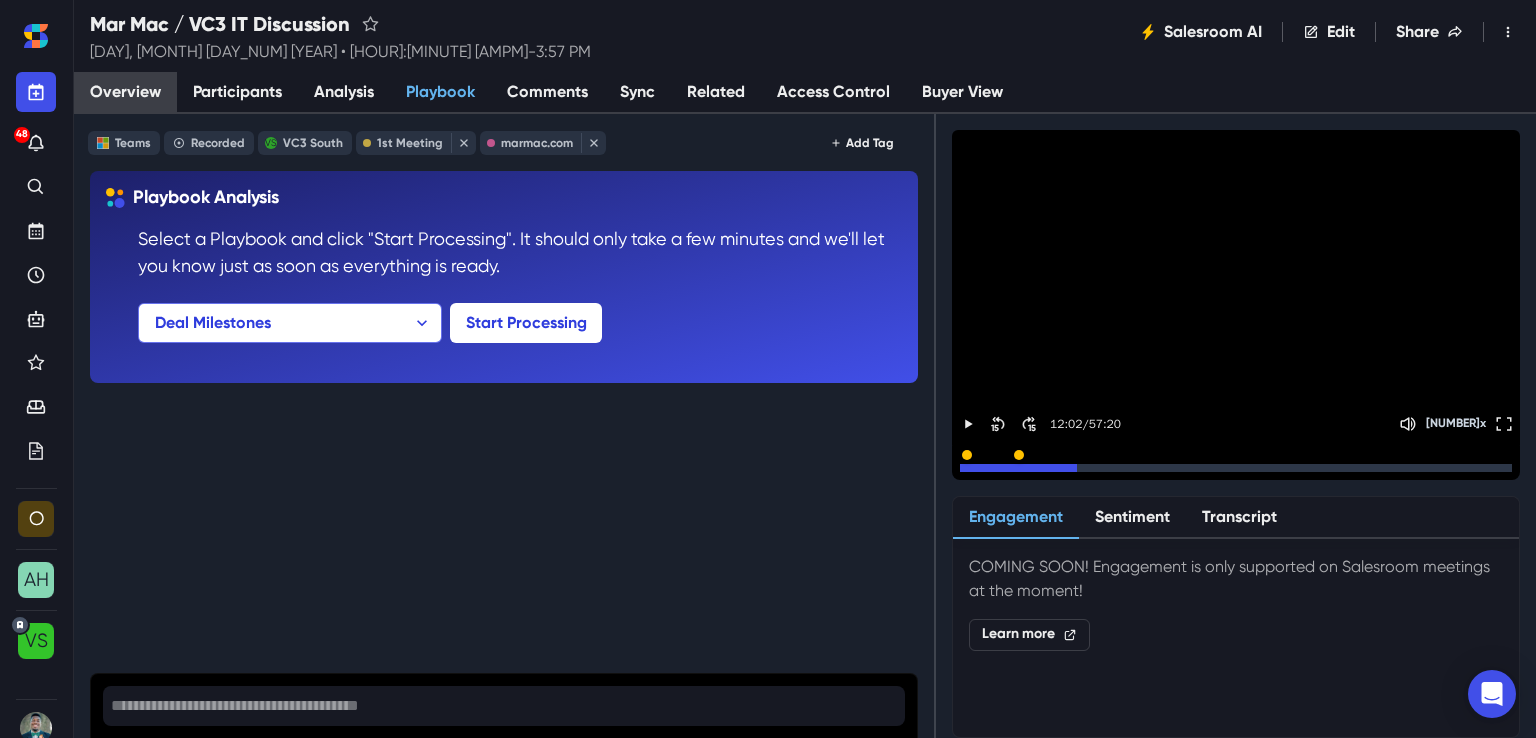 click on "Overview" at bounding box center (125, 92) 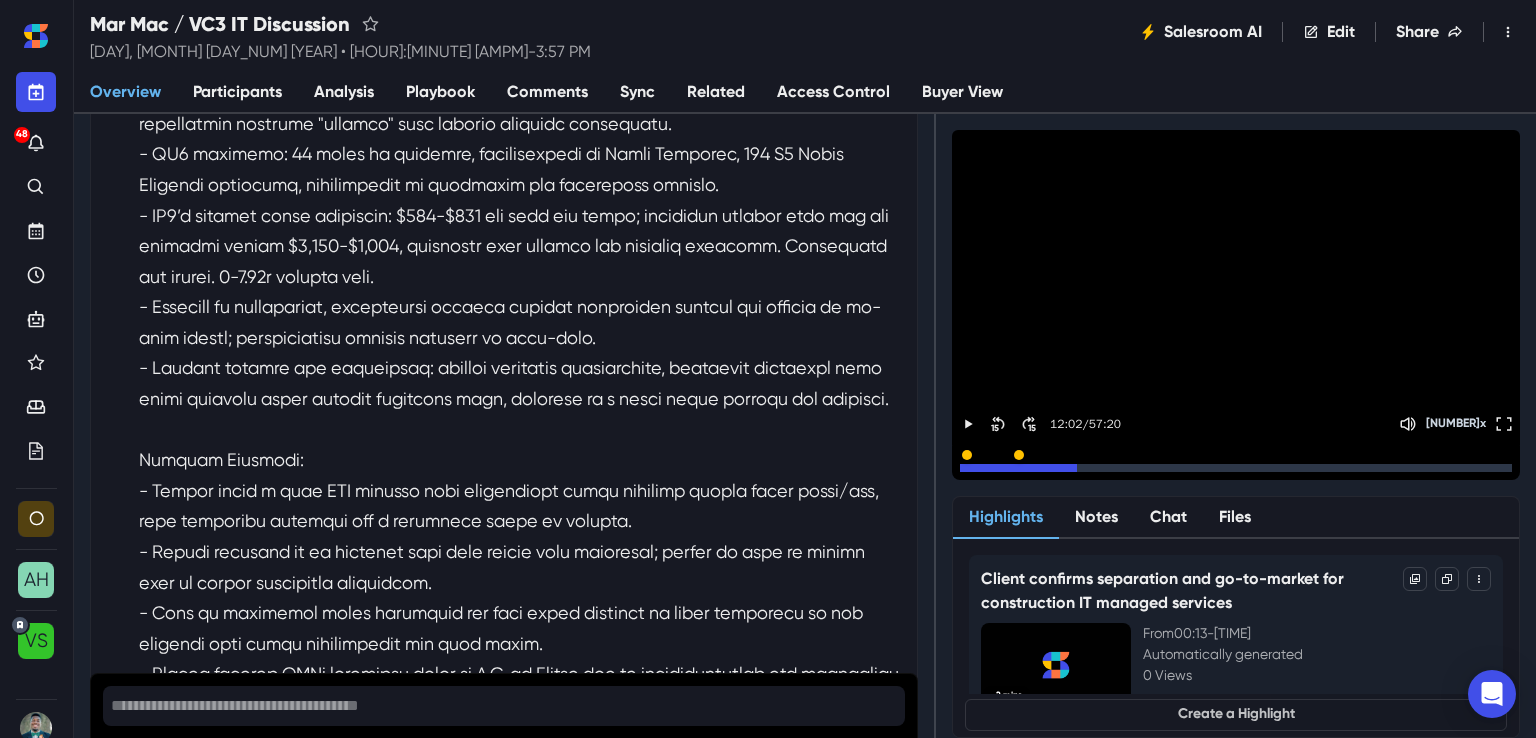 scroll, scrollTop: 600, scrollLeft: 0, axis: vertical 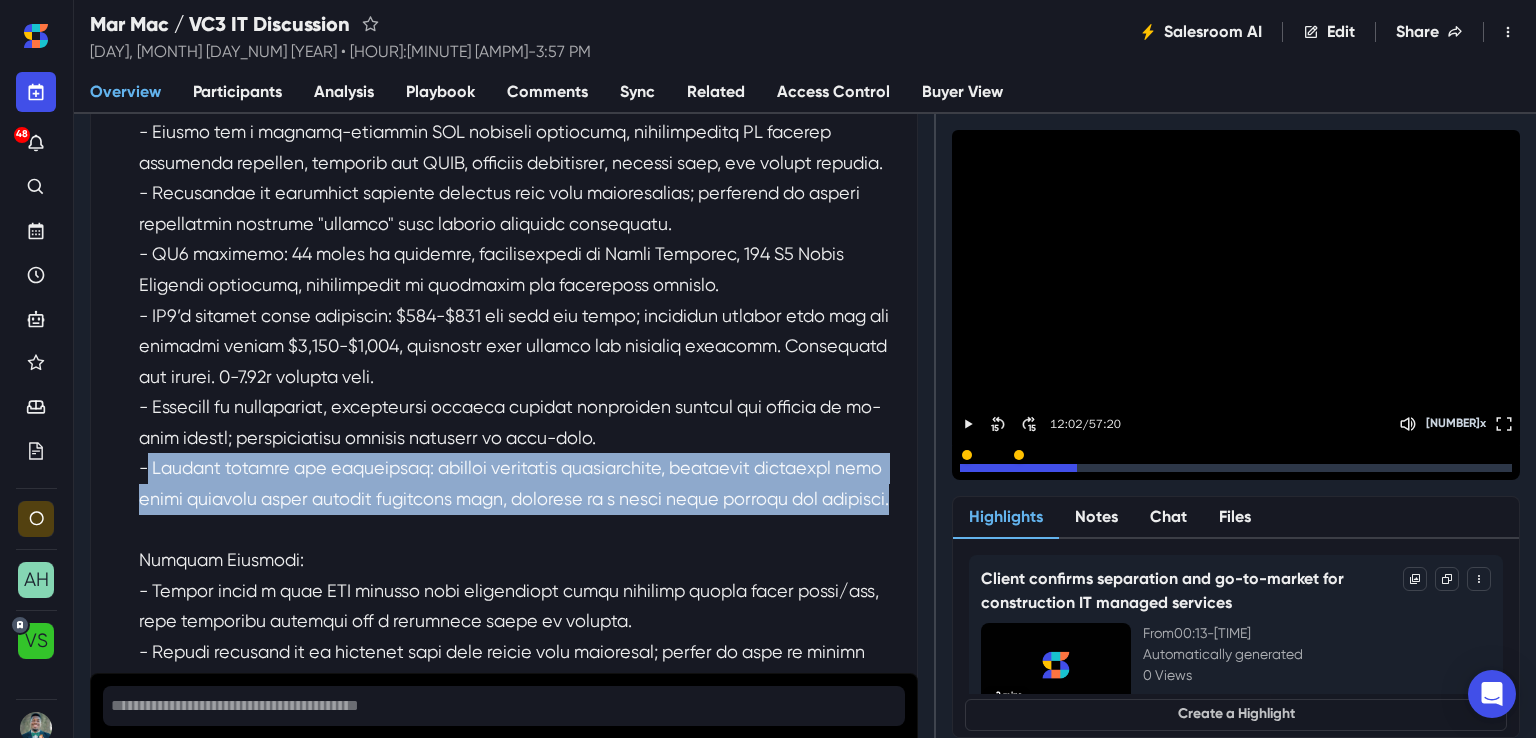 drag, startPoint x: 148, startPoint y: 472, endPoint x: 368, endPoint y: 530, distance: 227.51703 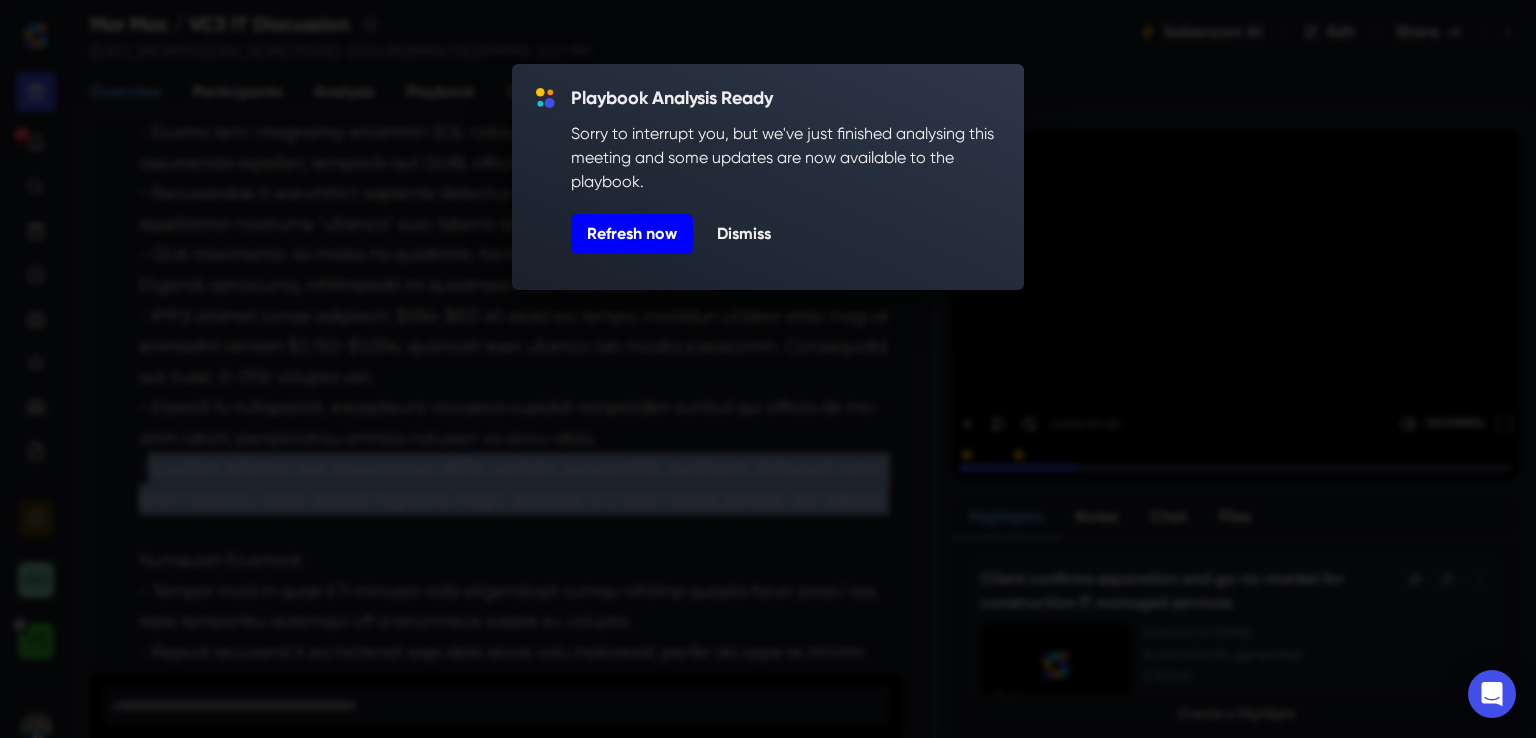 click on "Refresh now" at bounding box center [632, 234] 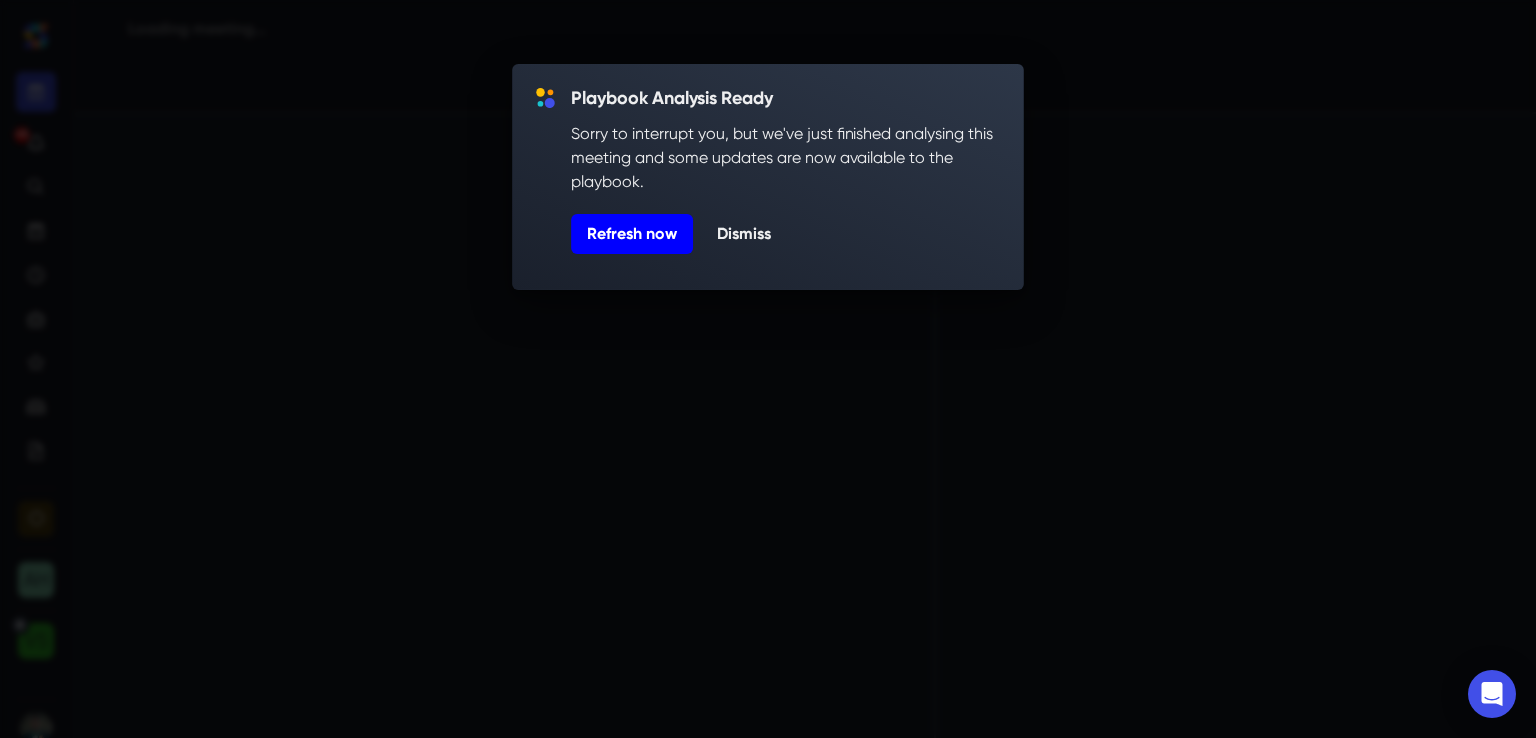 scroll, scrollTop: 0, scrollLeft: 0, axis: both 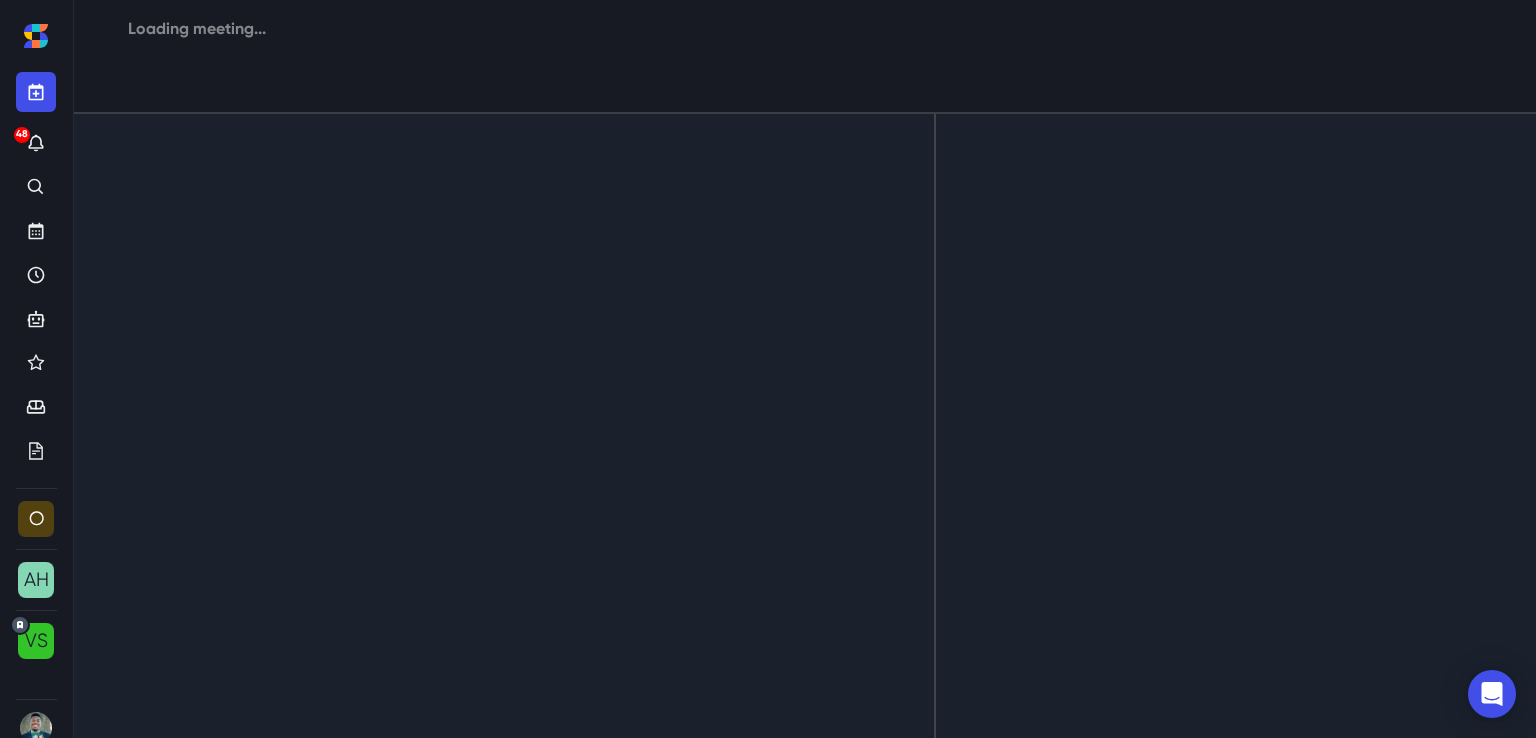 select on "95801ef7-48df-4604-b887-54a01eb7131e" 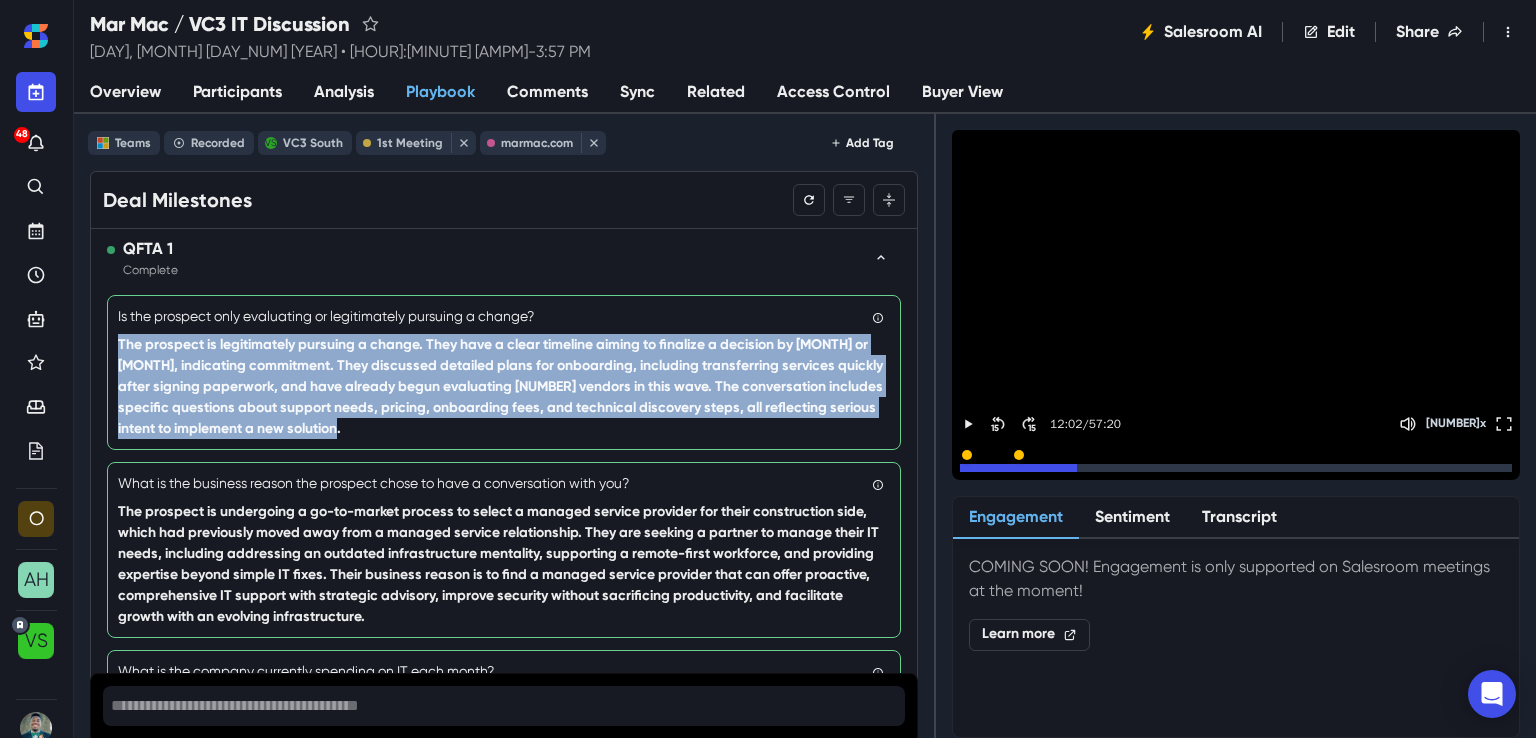 drag, startPoint x: 535, startPoint y: 426, endPoint x: 100, endPoint y: 347, distance: 442.11536 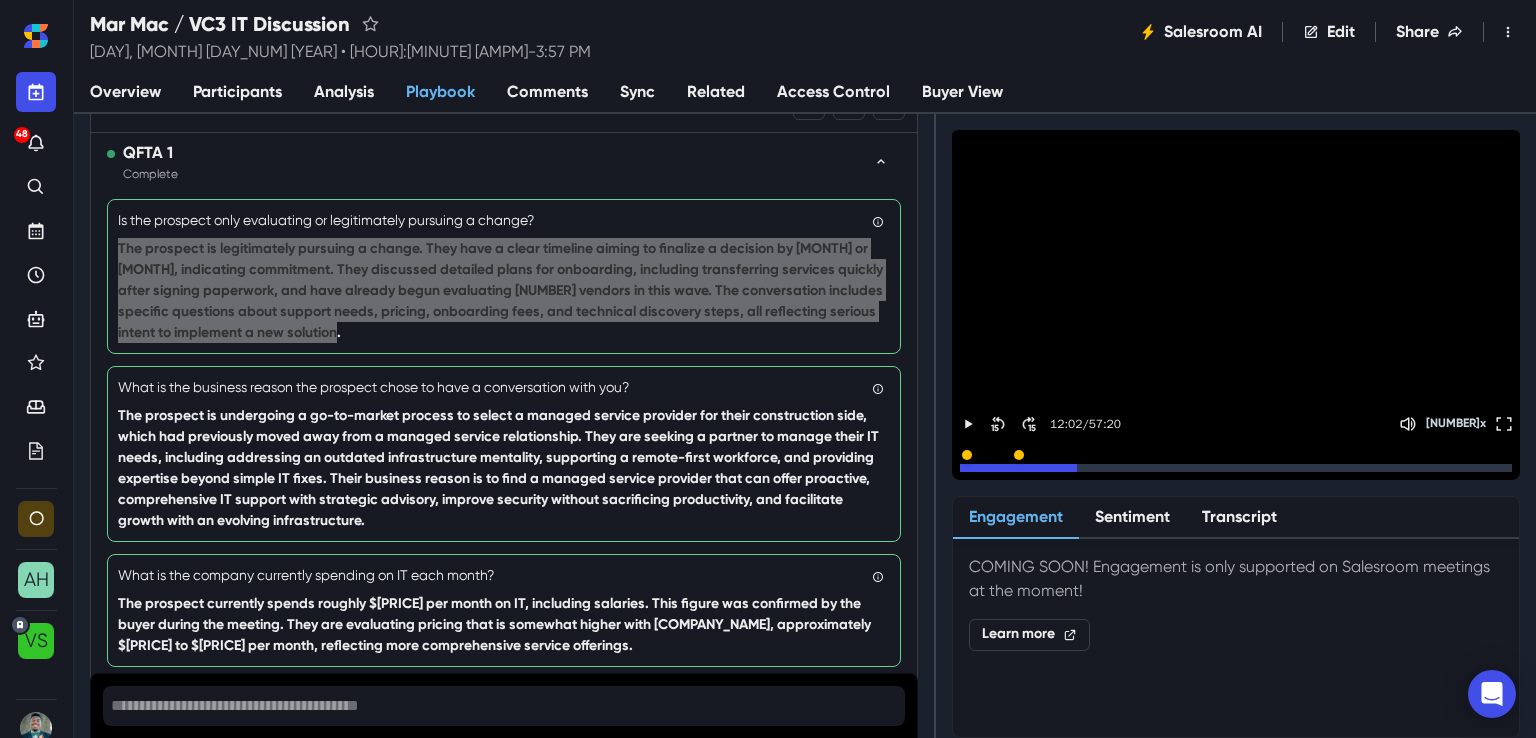 scroll, scrollTop: 100, scrollLeft: 0, axis: vertical 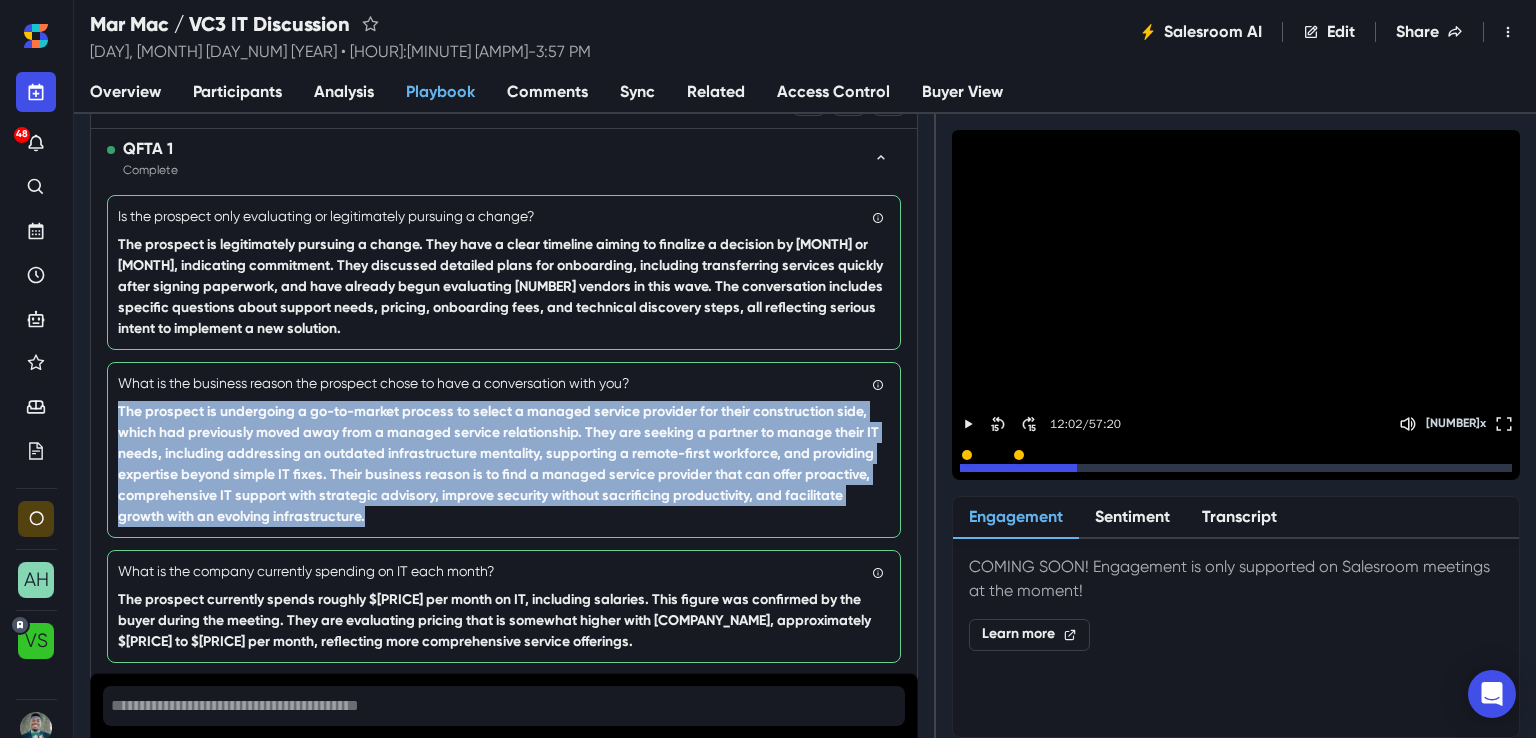 drag, startPoint x: 438, startPoint y: 518, endPoint x: 118, endPoint y: 403, distance: 340.03677 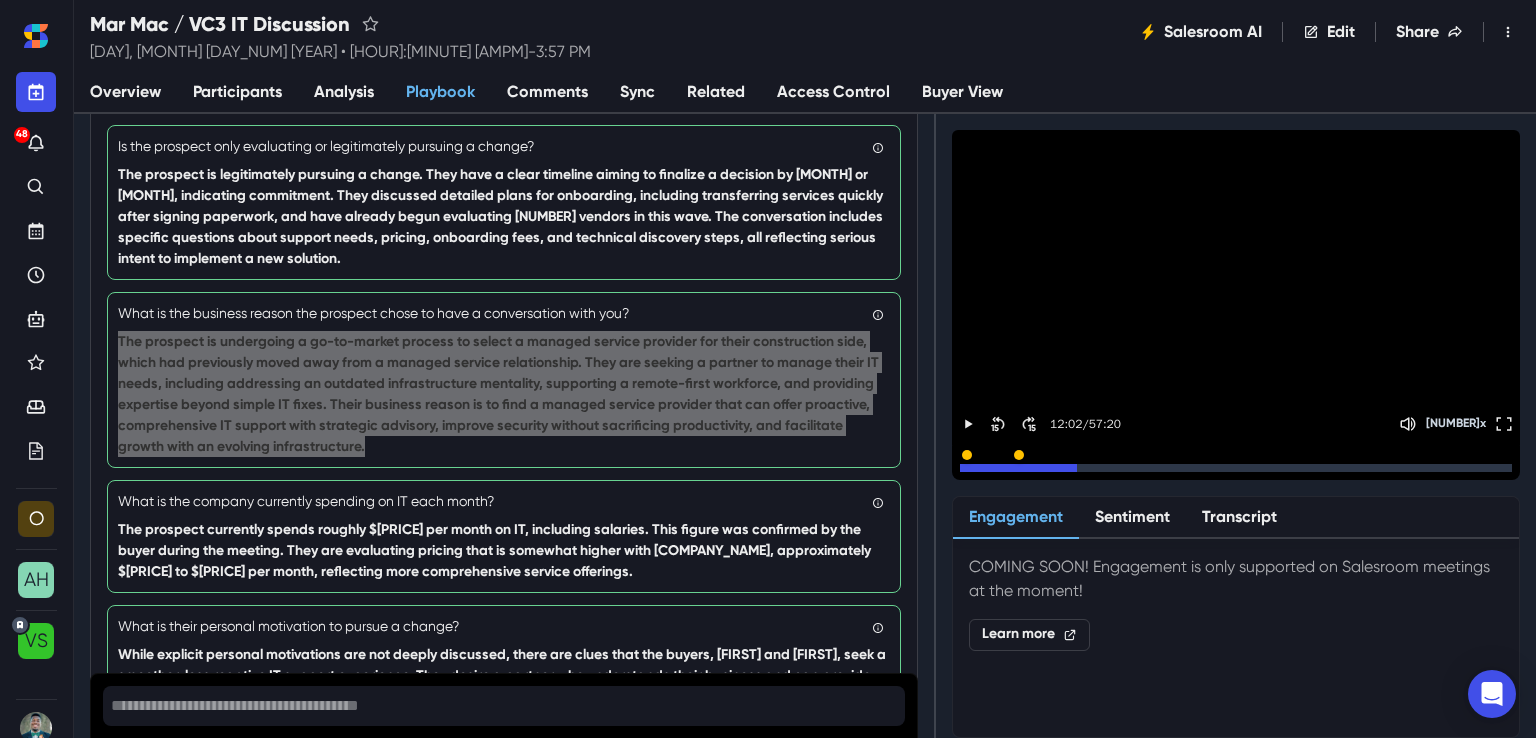scroll, scrollTop: 300, scrollLeft: 0, axis: vertical 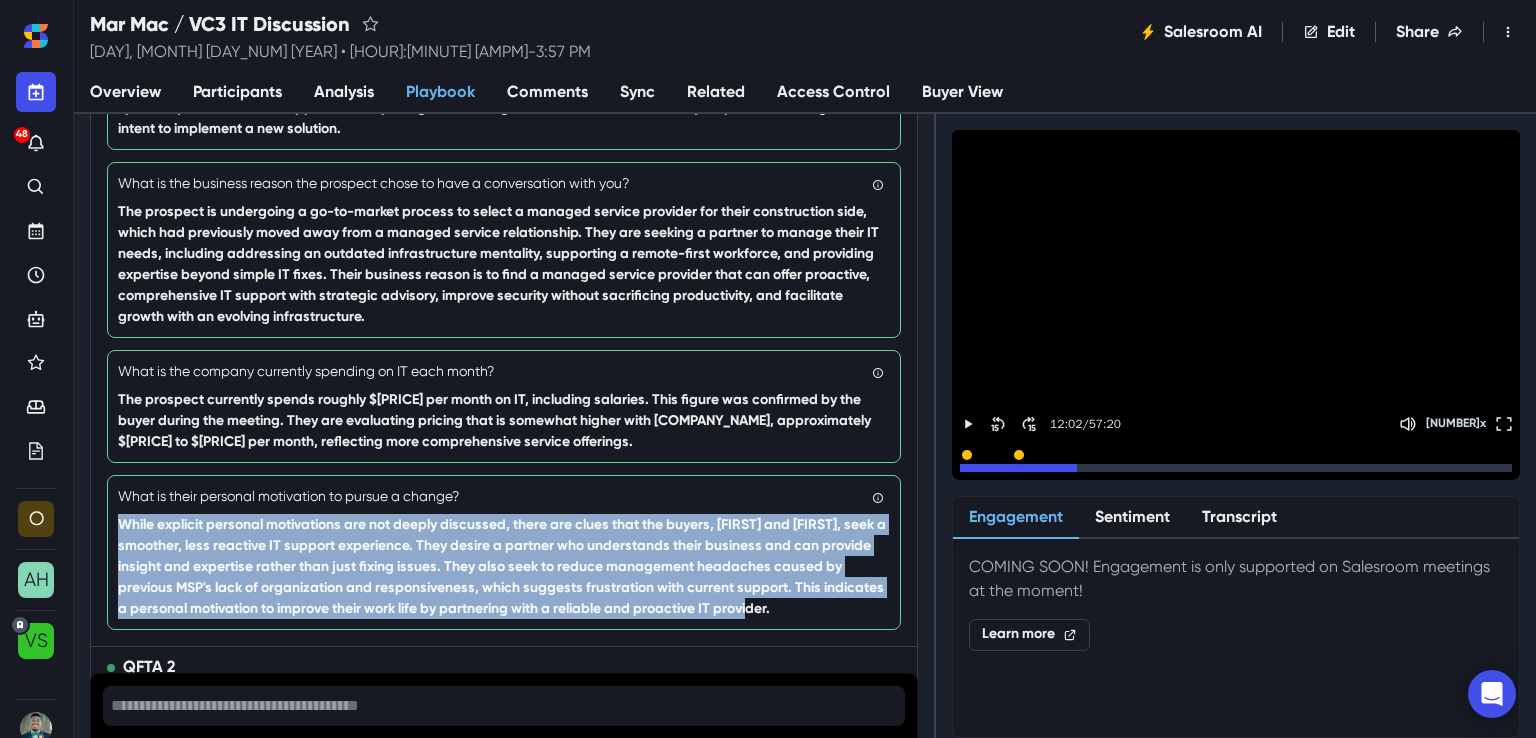 drag, startPoint x: 120, startPoint y: 522, endPoint x: 872, endPoint y: 612, distance: 757.3665 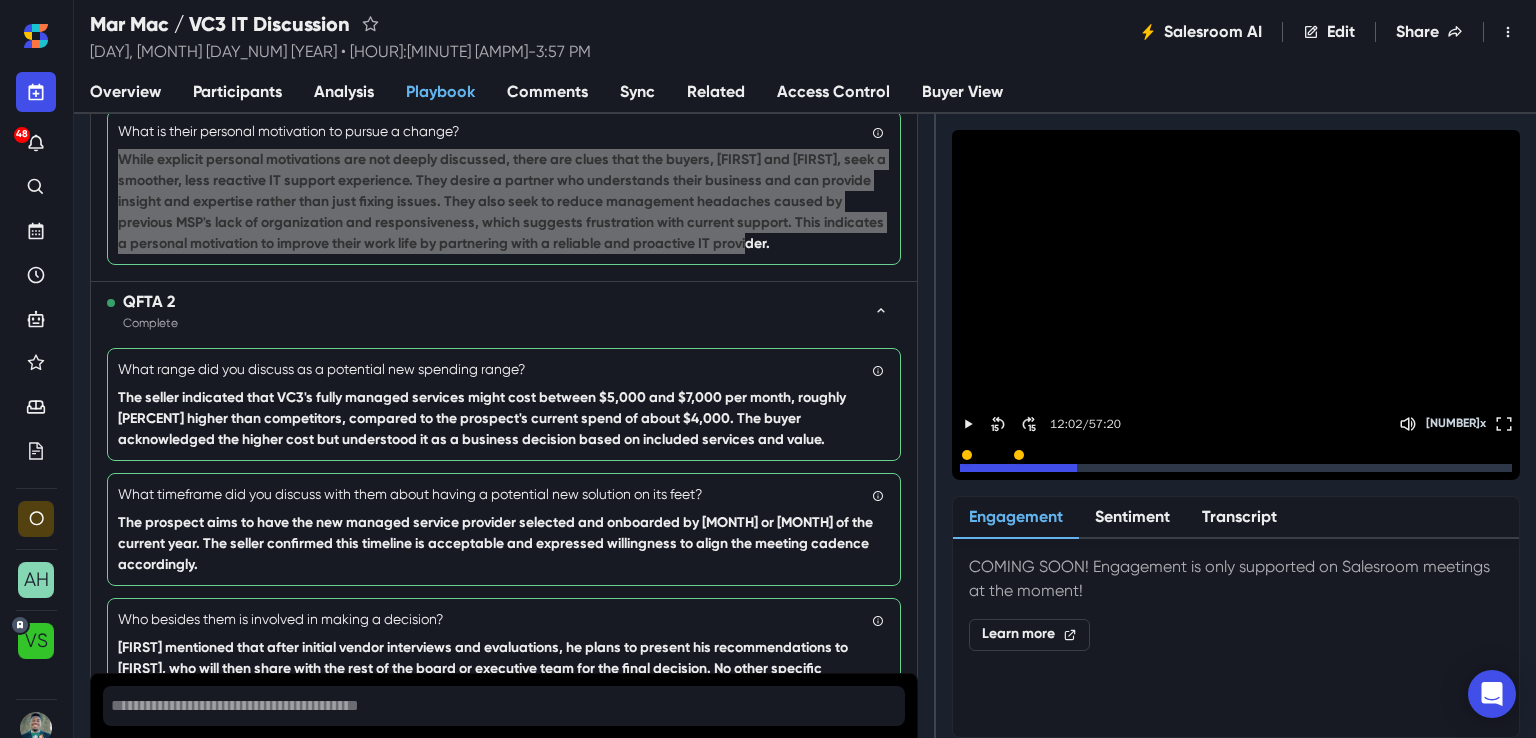 scroll, scrollTop: 700, scrollLeft: 0, axis: vertical 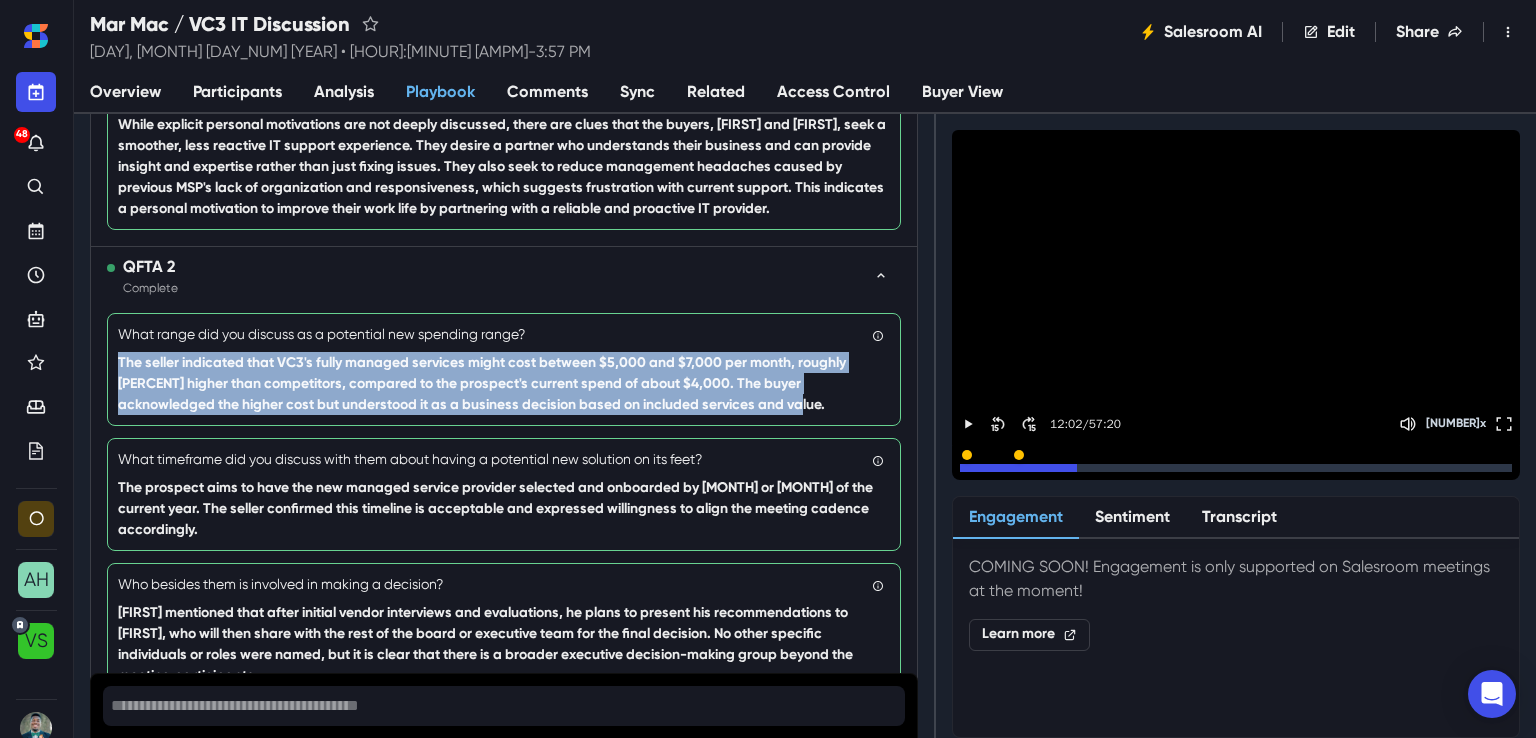 drag, startPoint x: 764, startPoint y: 408, endPoint x: 108, endPoint y: 358, distance: 657.9027 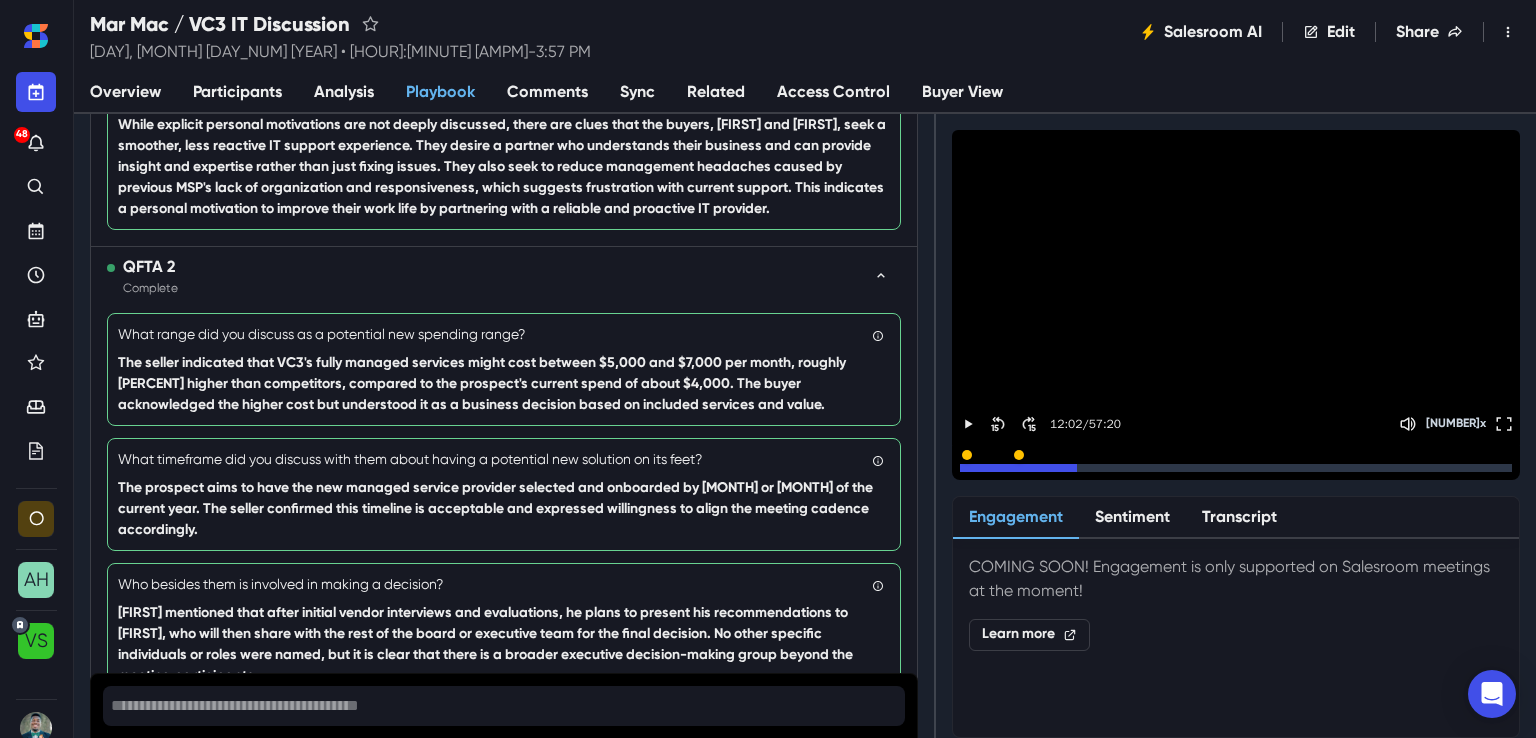 drag, startPoint x: 271, startPoint y: 529, endPoint x: 118, endPoint y: 475, distance: 162.2498 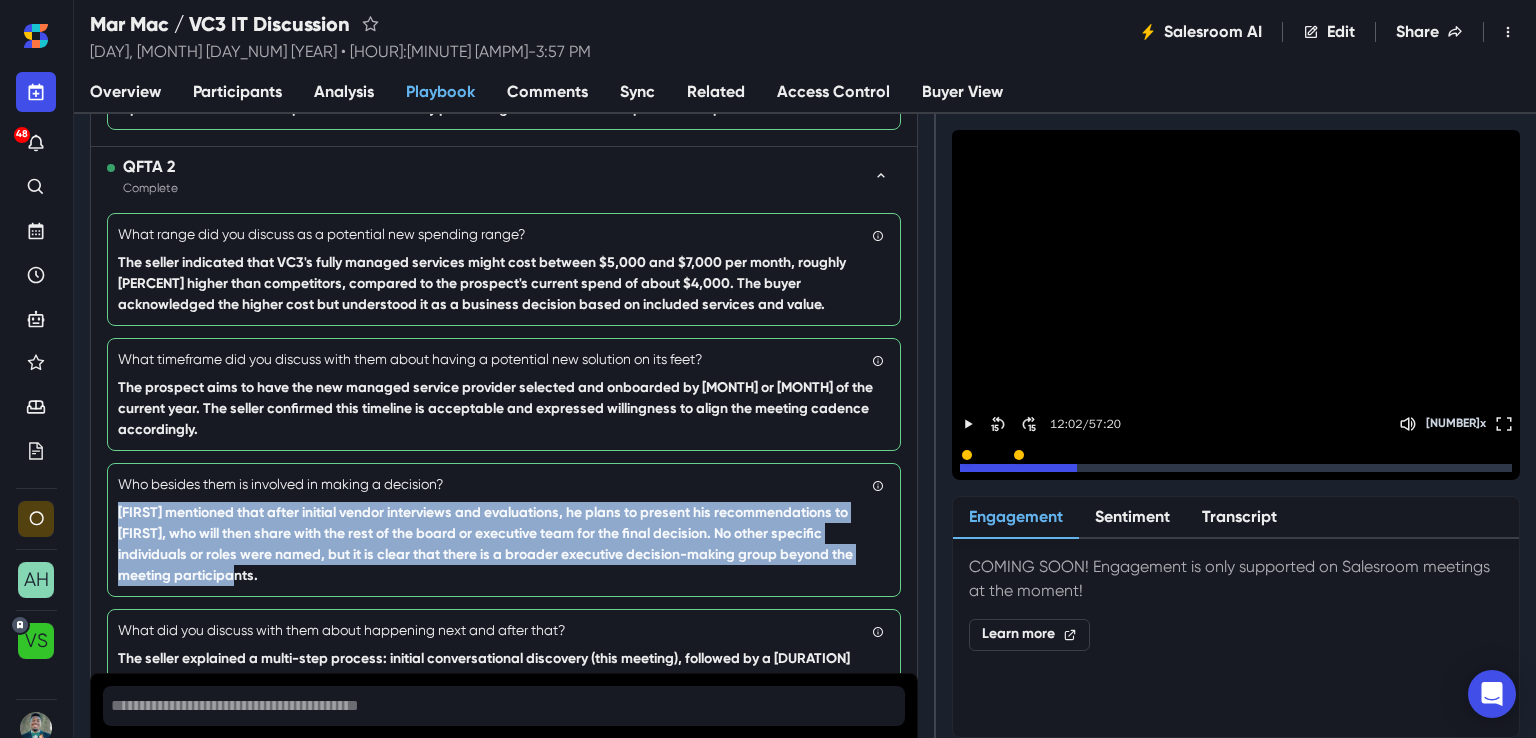 drag, startPoint x: 271, startPoint y: 574, endPoint x: 102, endPoint y: 500, distance: 184.4912 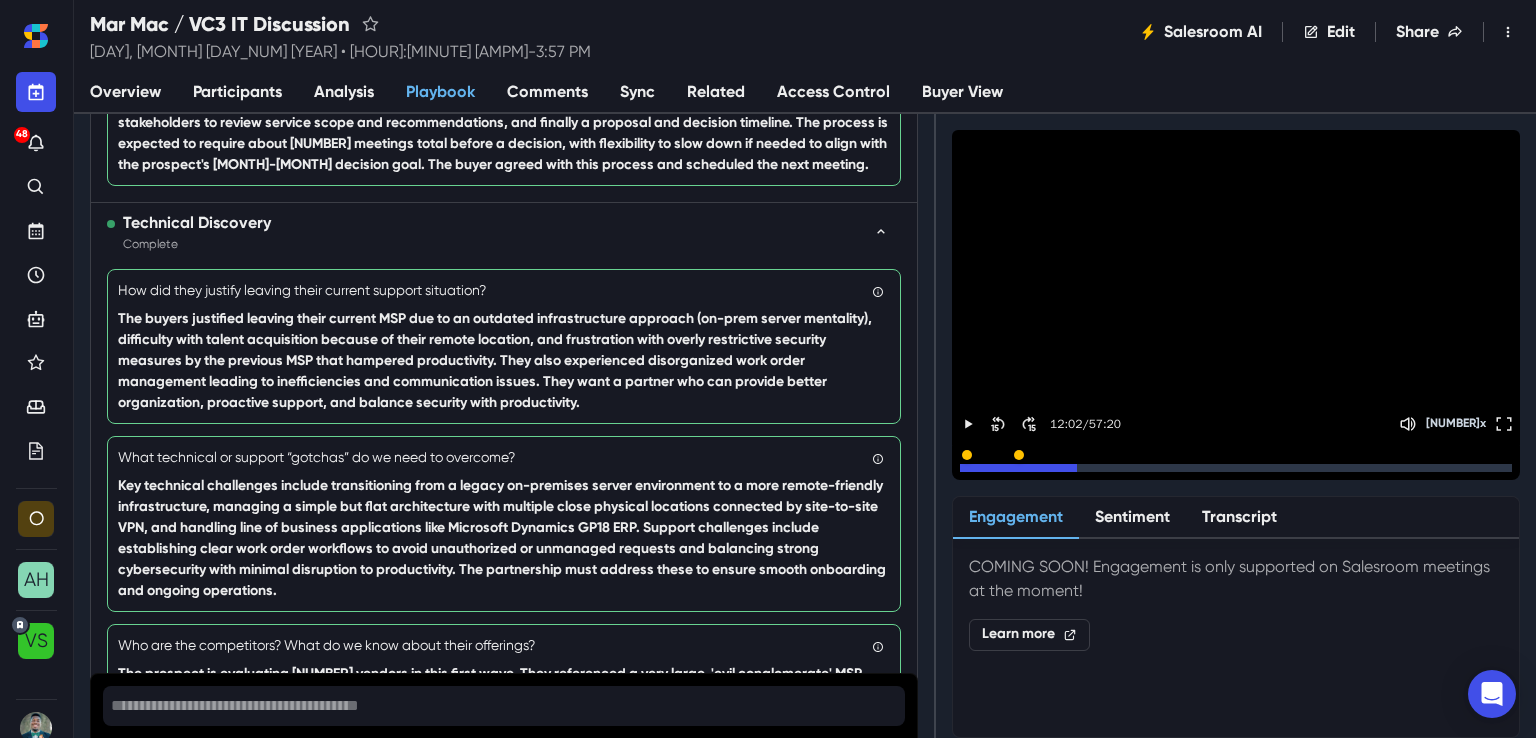 scroll, scrollTop: 1400, scrollLeft: 0, axis: vertical 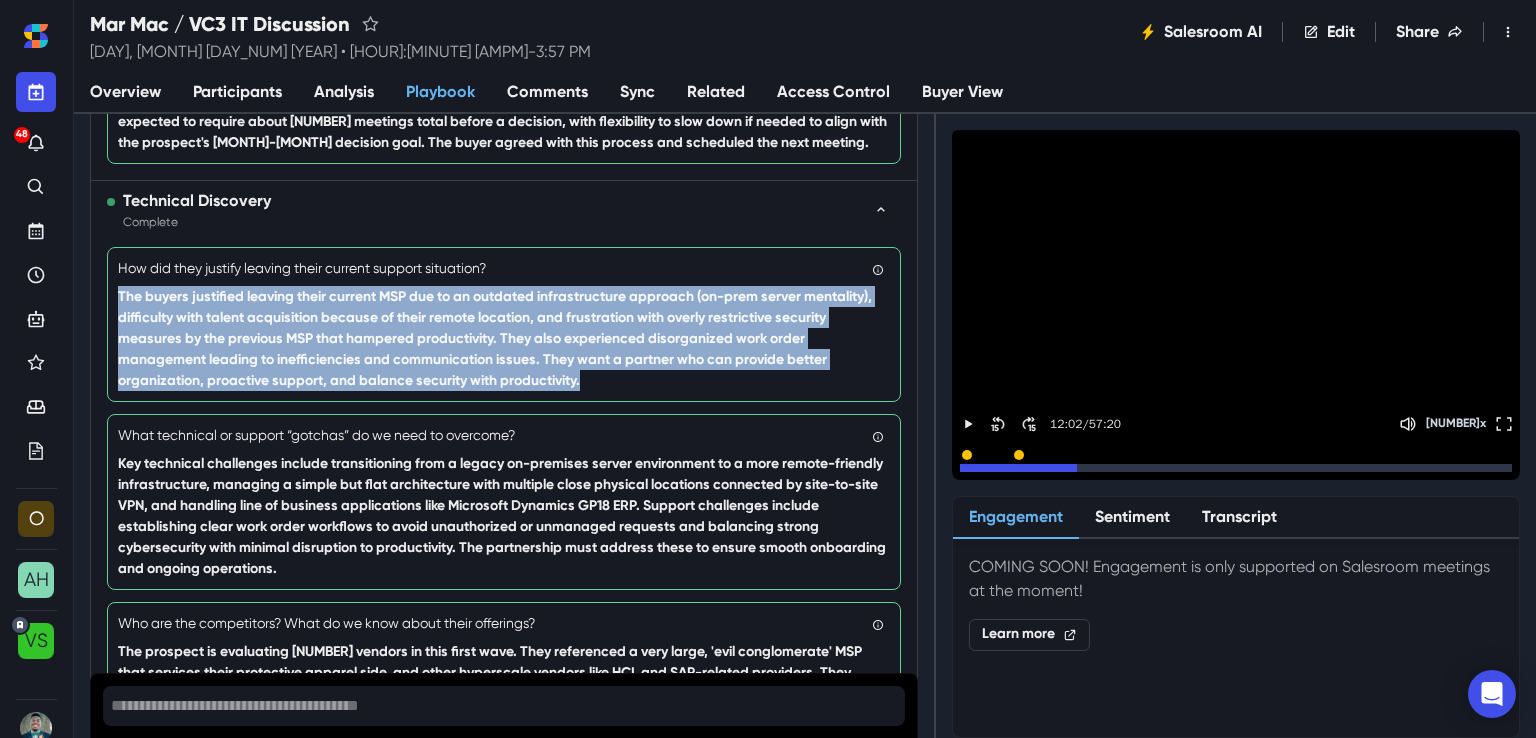 drag, startPoint x: 600, startPoint y: 394, endPoint x: 116, endPoint y: 305, distance: 492.11484 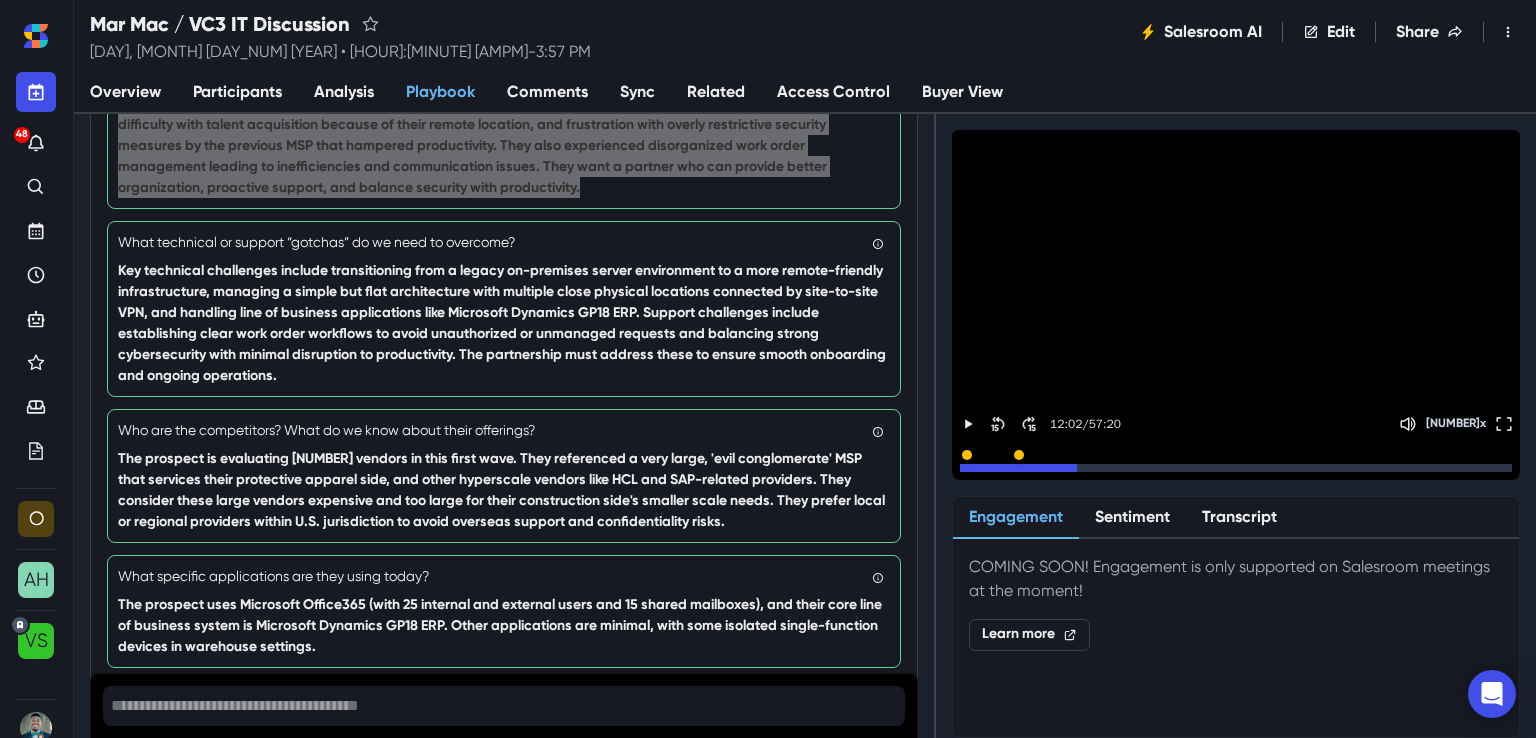 scroll, scrollTop: 1600, scrollLeft: 0, axis: vertical 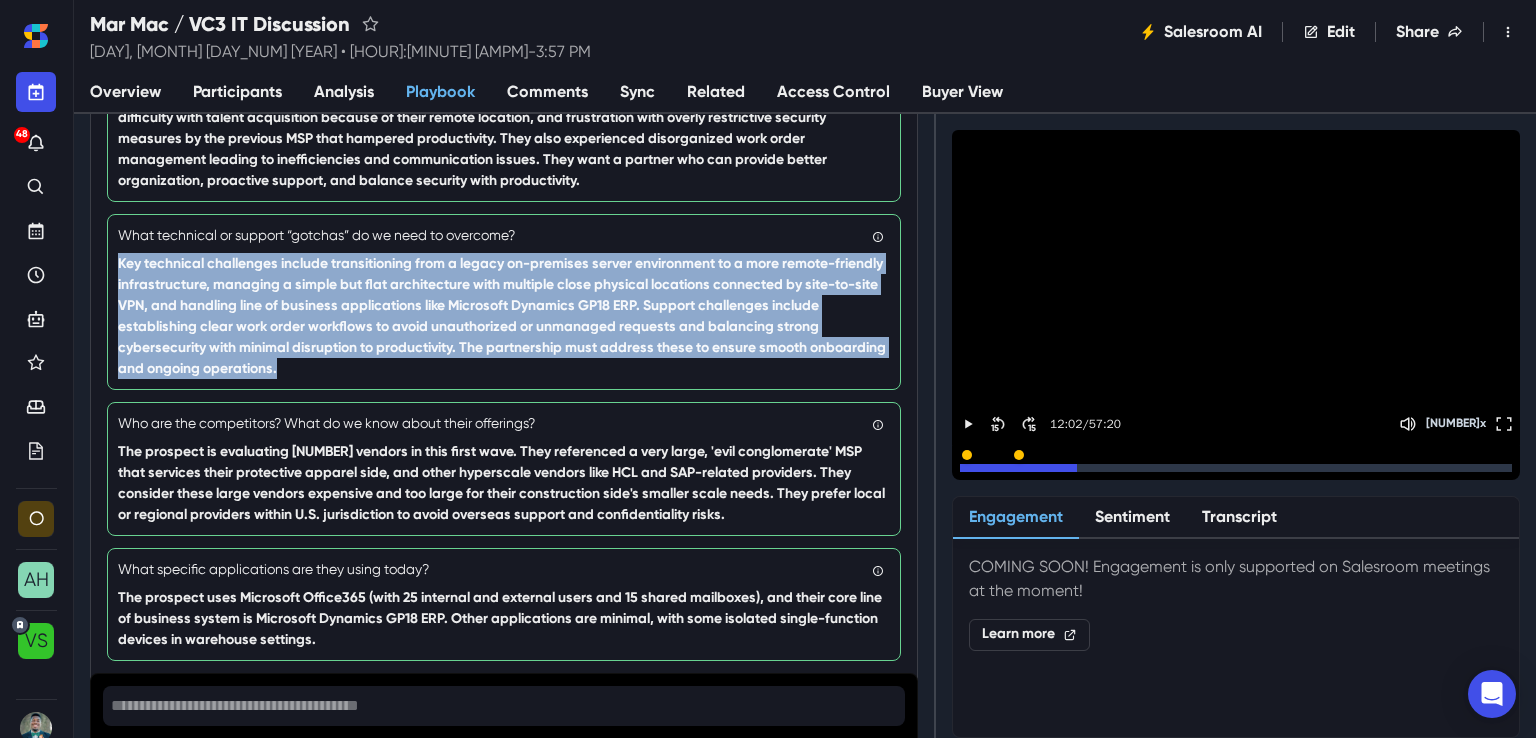drag, startPoint x: 364, startPoint y: 387, endPoint x: 103, endPoint y: 275, distance: 284.01584 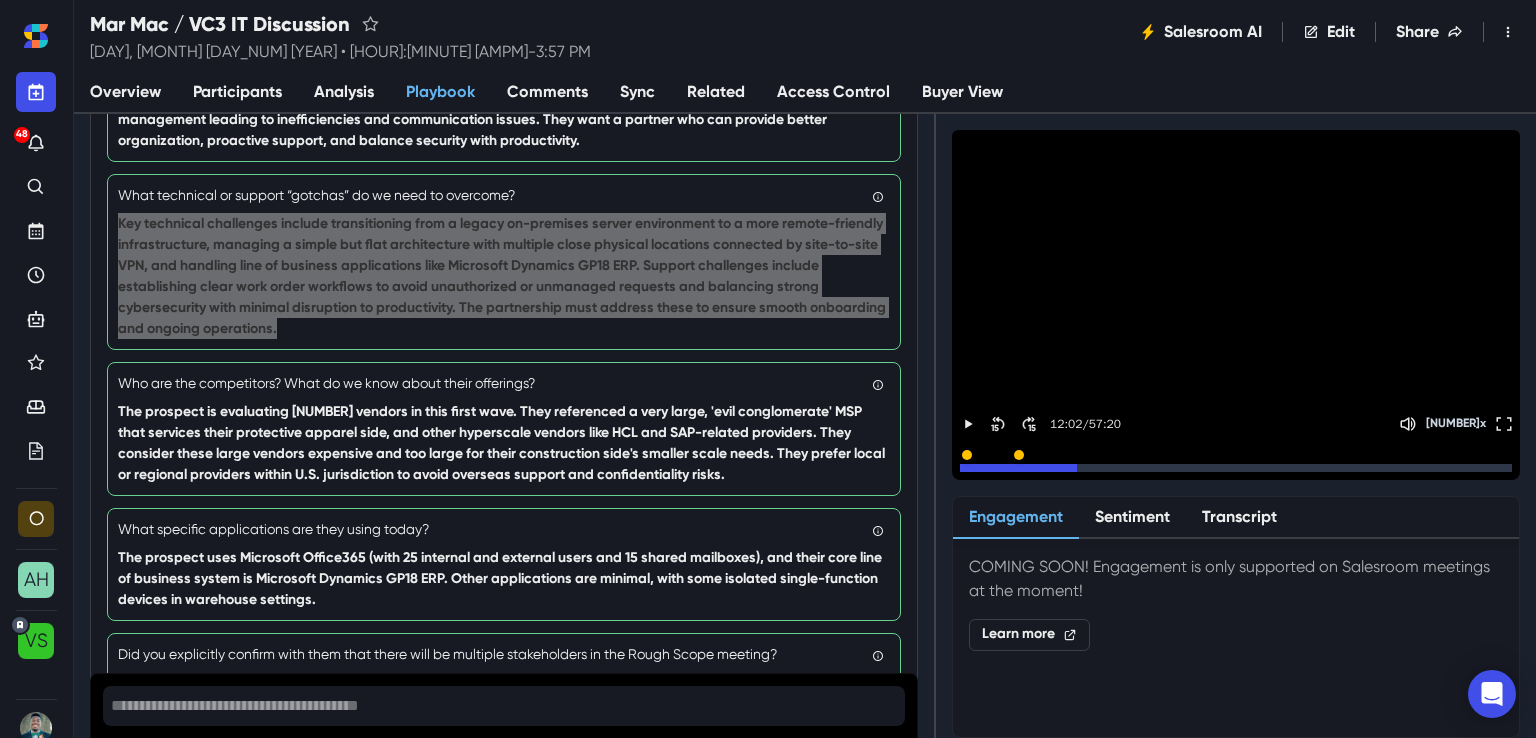 scroll, scrollTop: 1700, scrollLeft: 0, axis: vertical 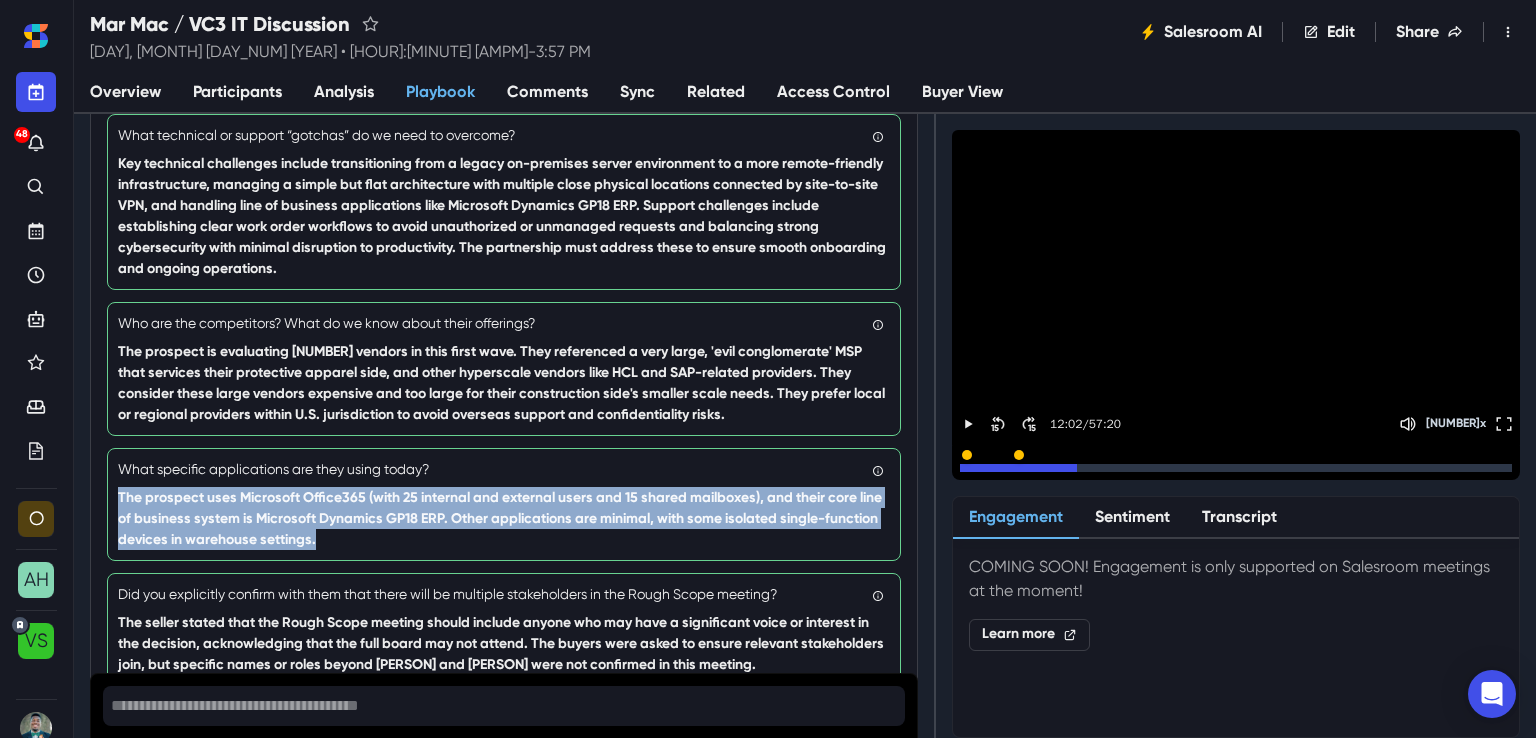 drag, startPoint x: 382, startPoint y: 559, endPoint x: 116, endPoint y: 512, distance: 270.12033 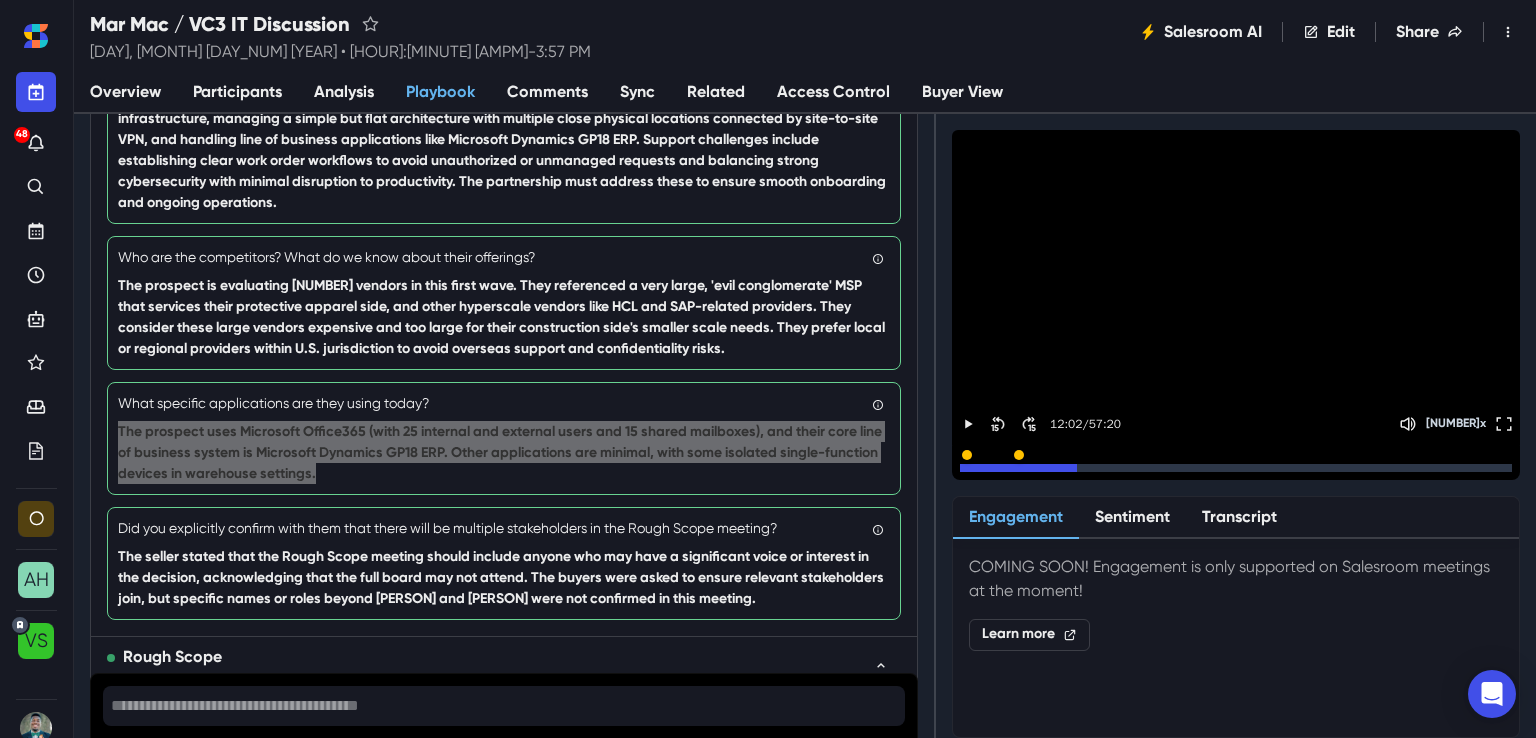 scroll, scrollTop: 1800, scrollLeft: 0, axis: vertical 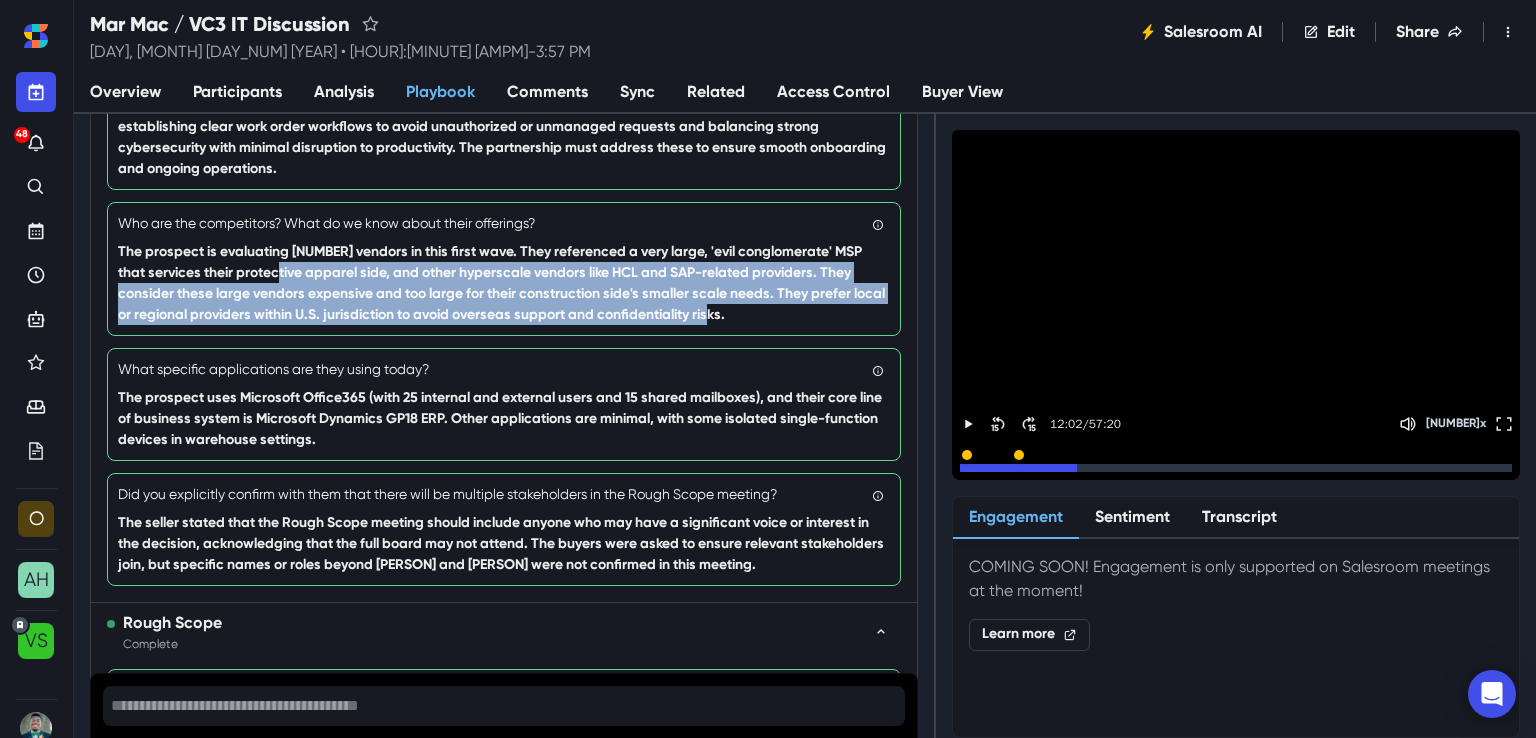 drag, startPoint x: 755, startPoint y: 329, endPoint x: 164, endPoint y: 268, distance: 594.1397 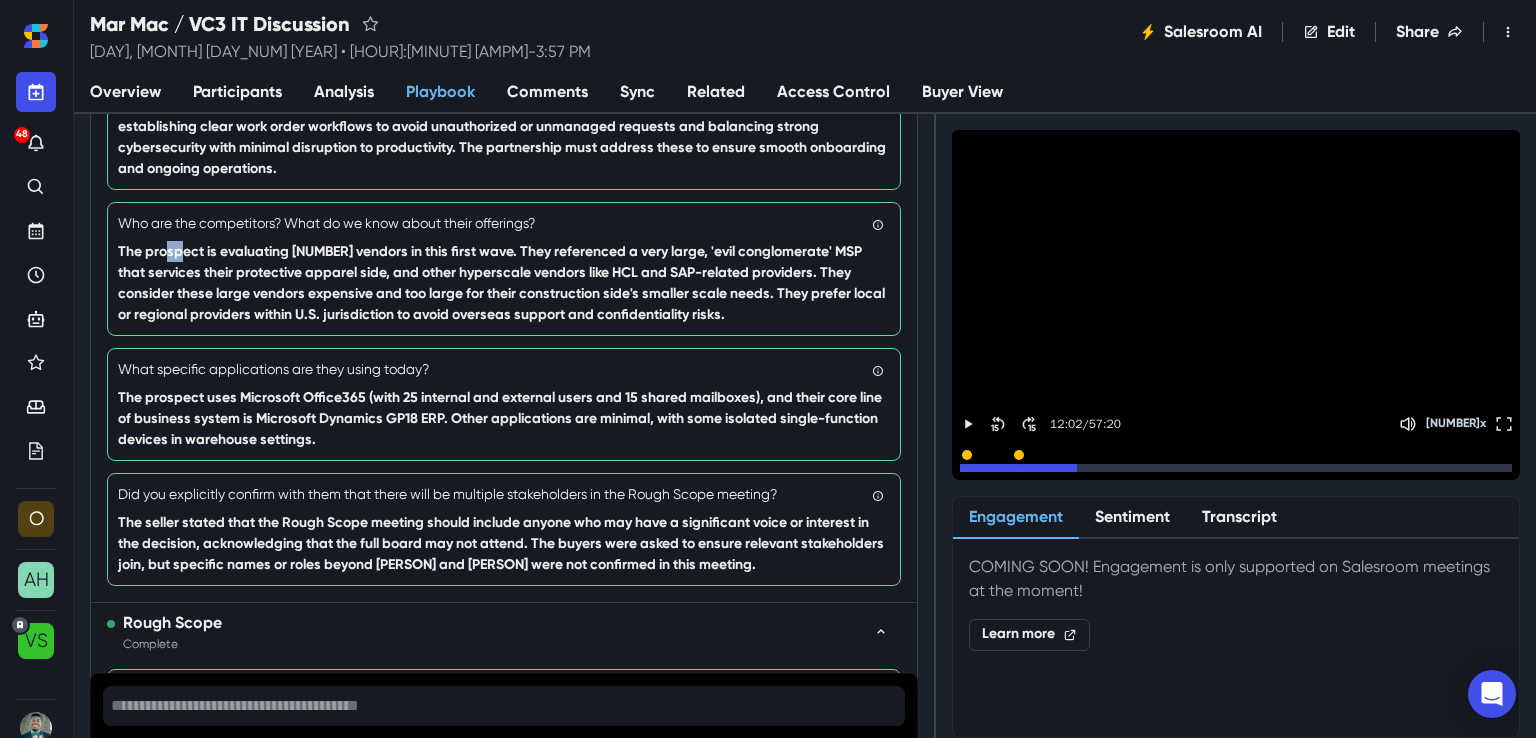 drag, startPoint x: 164, startPoint y: 268, endPoint x: 154, endPoint y: 266, distance: 10.198039 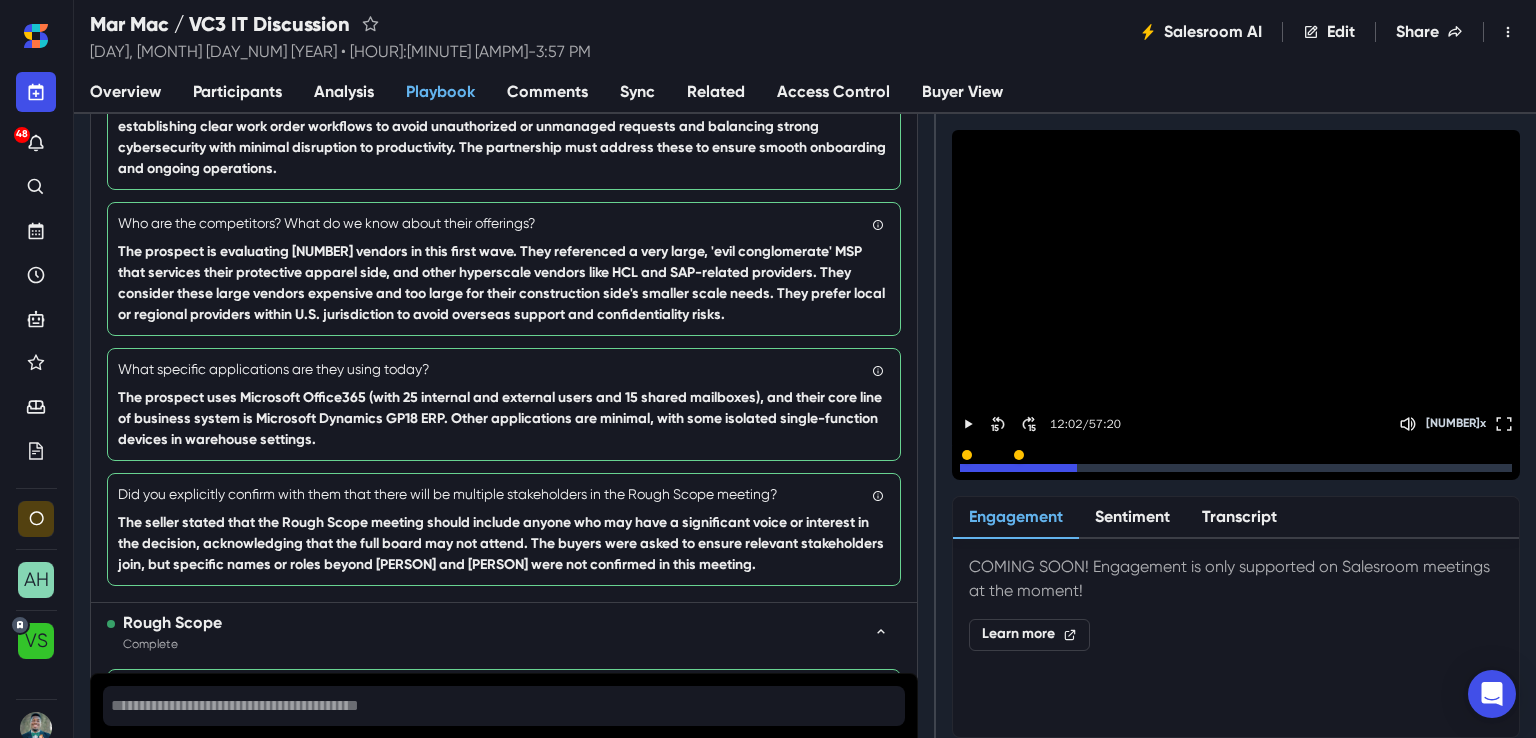 click on "The prospect is evaluating [NUMBER] vendors in this first wave. They referenced a very large, 'evil conglomerate' MSP that services their protective apparel side, and other hyperscale vendors like HCL and SAP-related providers. They consider these large vendors expensive and too large for their construction side's smaller scale needs. They prefer local or regional providers within U.S. jurisdiction to avoid overseas support and confidentiality risks." at bounding box center (504, 283) 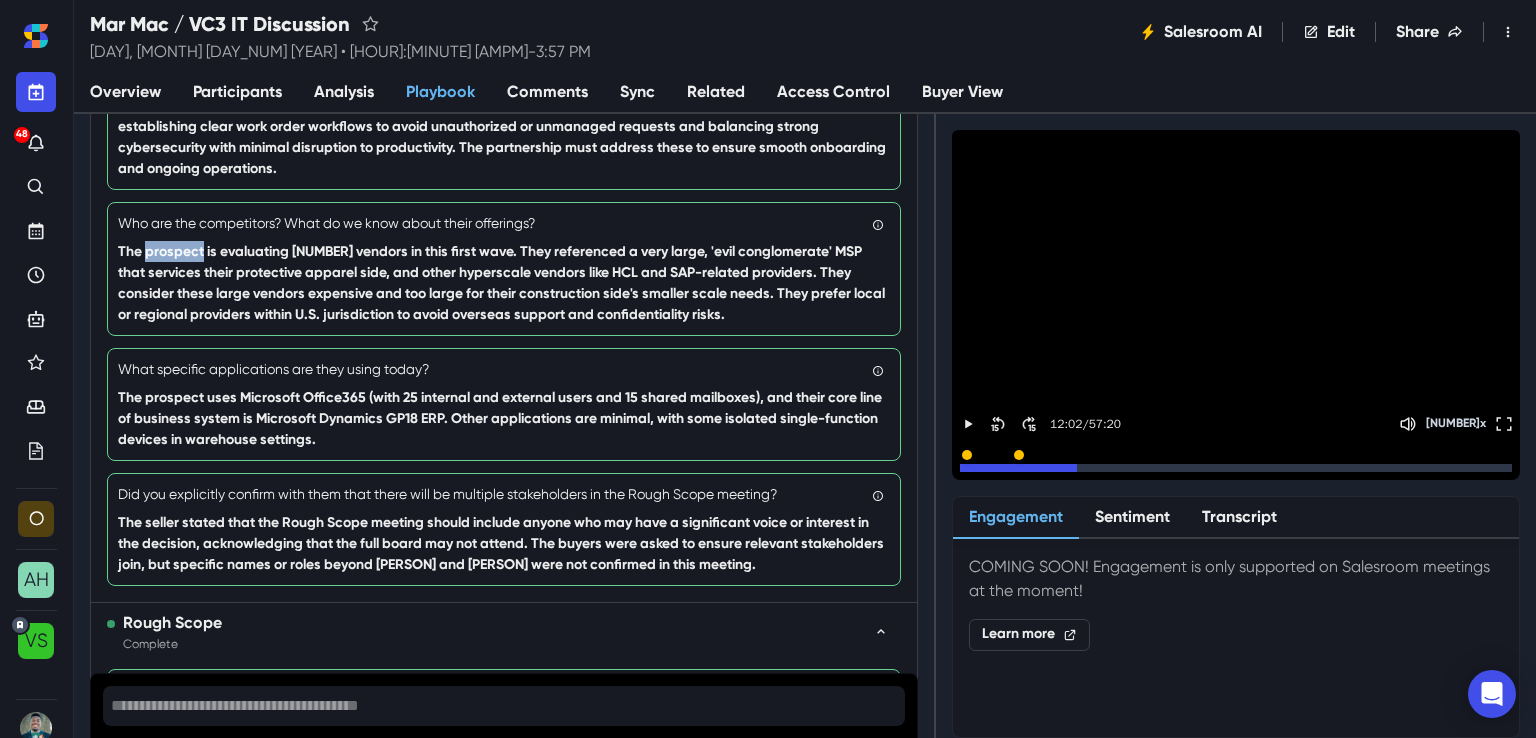 click on "The prospect is evaluating [NUMBER] vendors in this first wave. They referenced a very large, 'evil conglomerate' MSP that services their protective apparel side, and other hyperscale vendors like HCL and SAP-related providers. They consider these large vendors expensive and too large for their construction side's smaller scale needs. They prefer local or regional providers within U.S. jurisdiction to avoid overseas support and confidentiality risks." at bounding box center (504, 283) 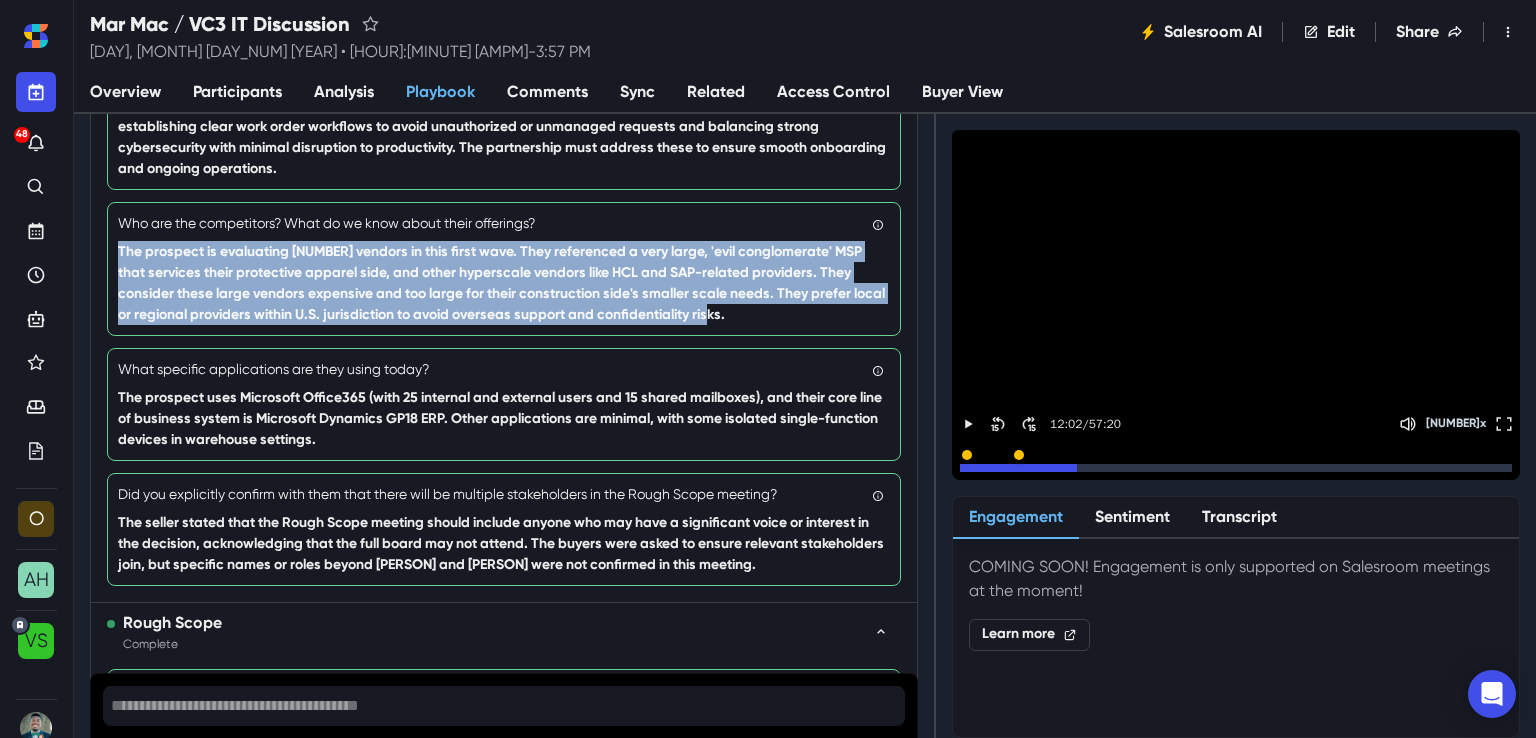 drag, startPoint x: 120, startPoint y: 265, endPoint x: 768, endPoint y: 337, distance: 651.98773 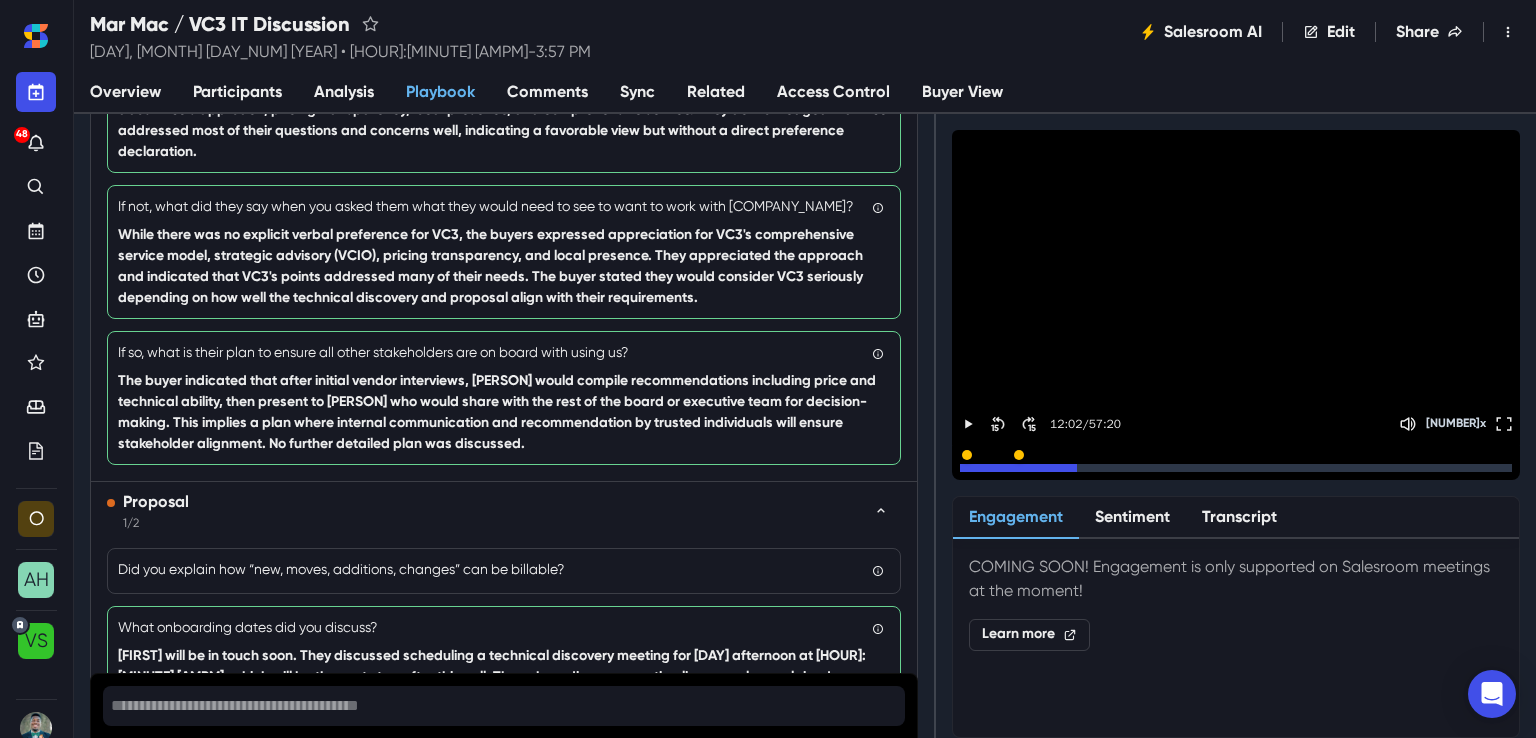 scroll, scrollTop: 2600, scrollLeft: 0, axis: vertical 